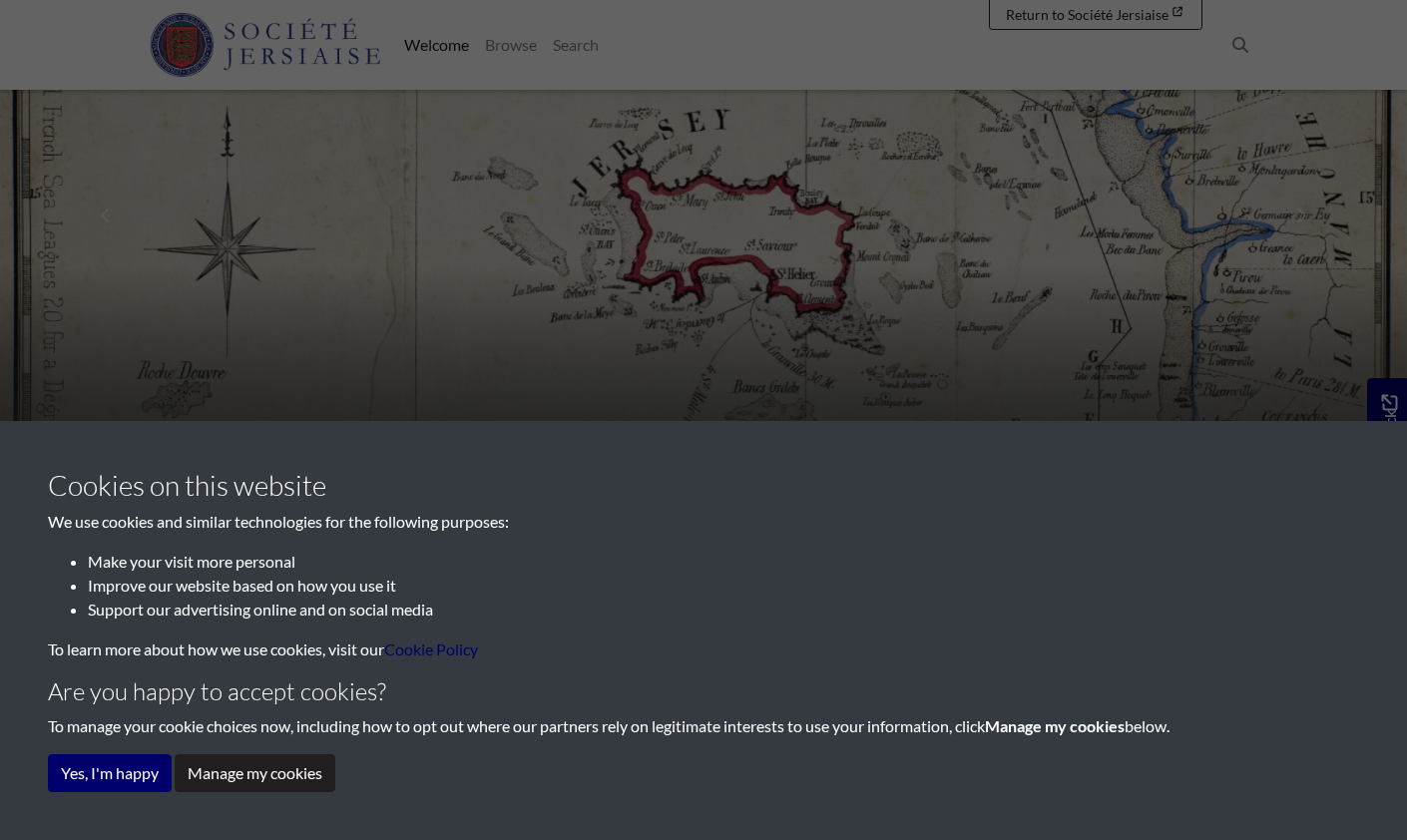 scroll, scrollTop: 144, scrollLeft: 0, axis: vertical 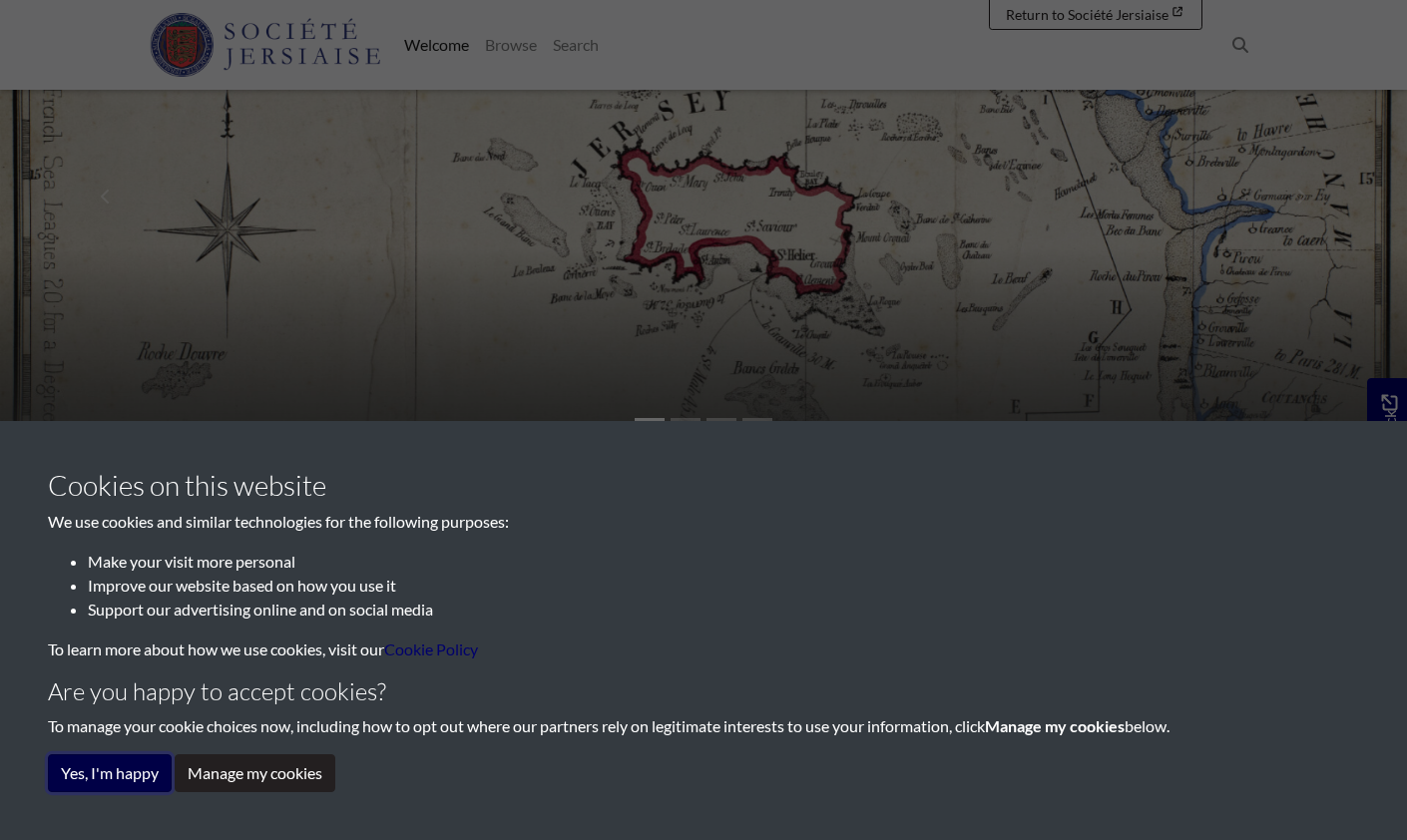 click on "Yes, I'm happy" at bounding box center (110, 773) 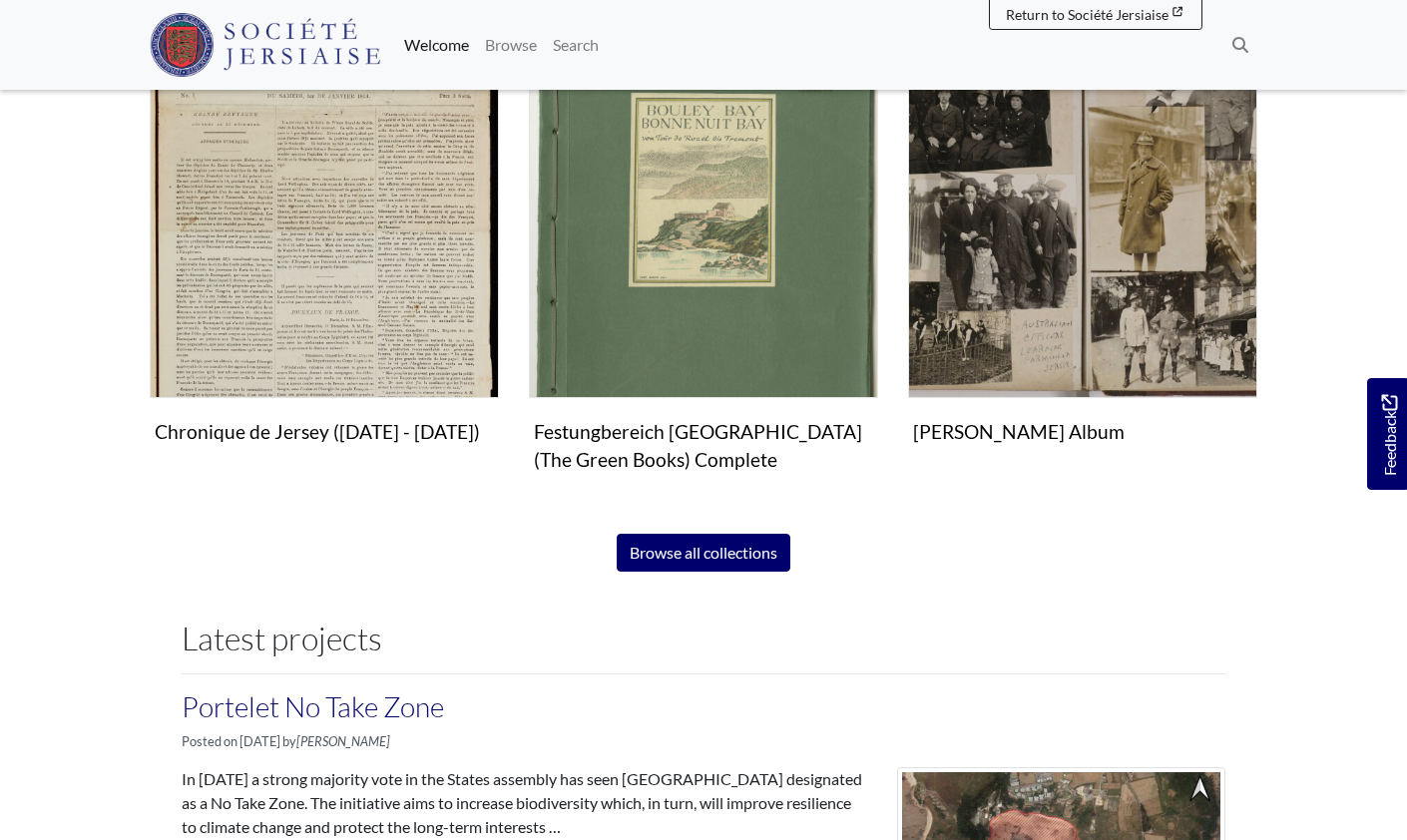 scroll, scrollTop: 1329, scrollLeft: 0, axis: vertical 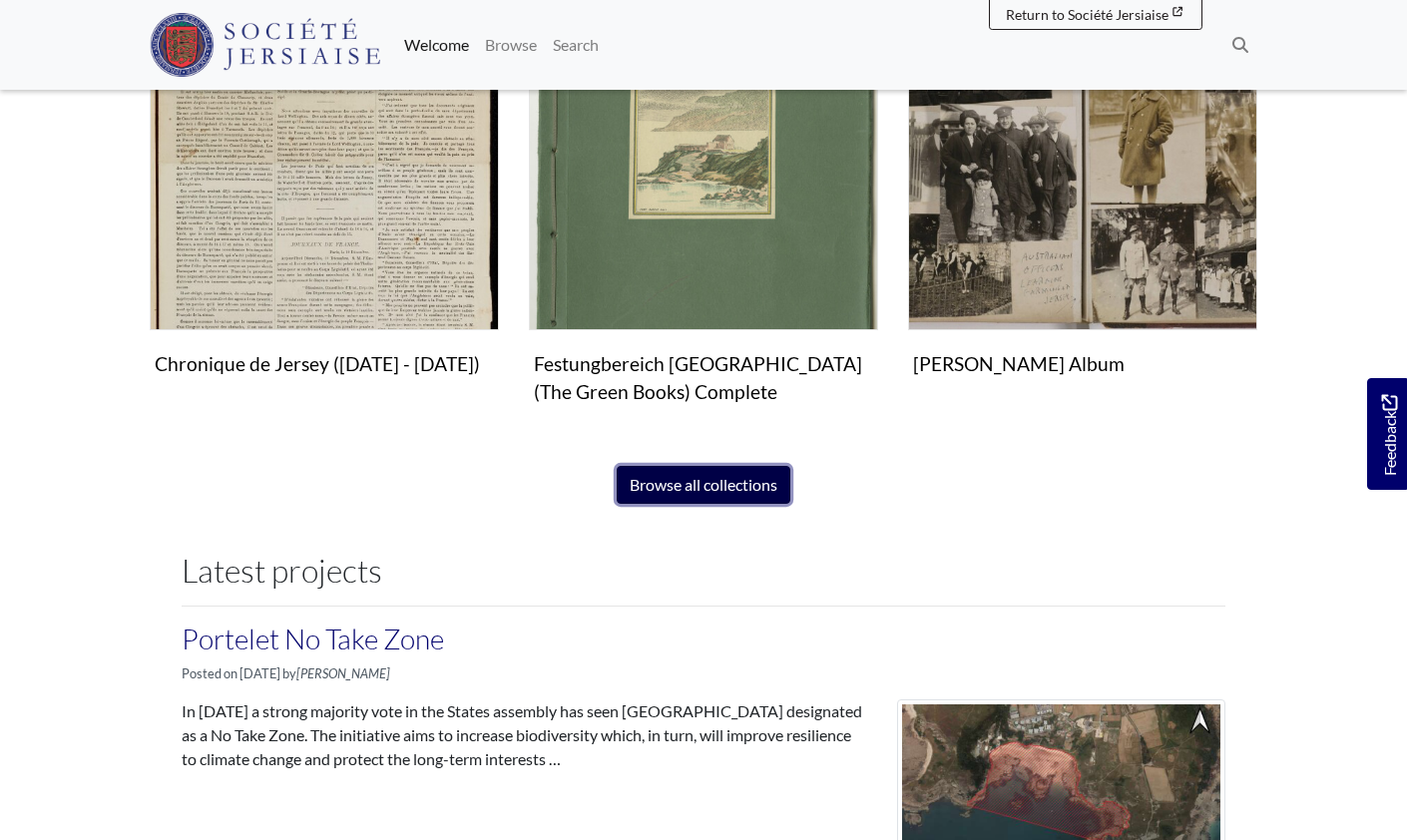 click on "Browse all collections" at bounding box center (704, 485) 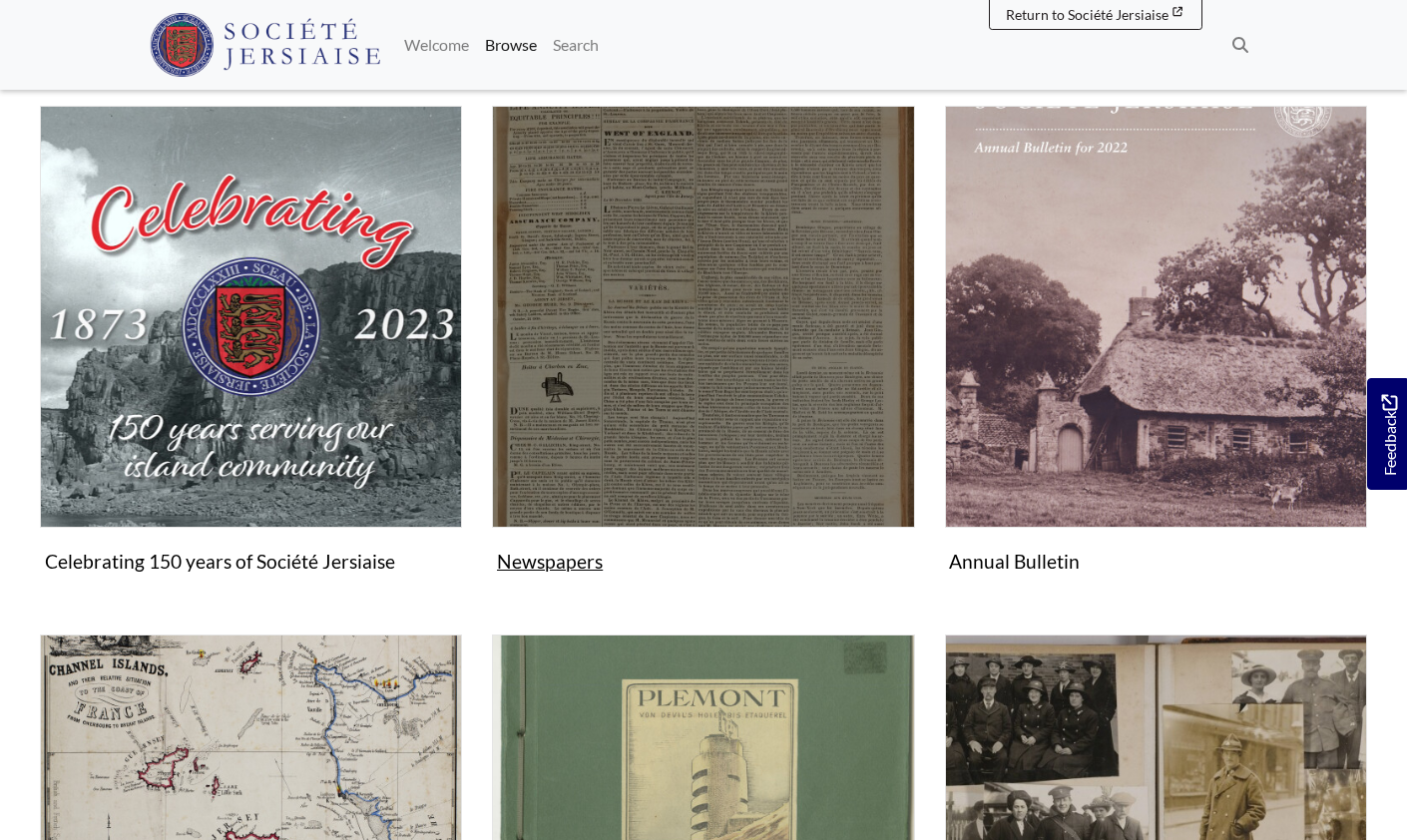 scroll, scrollTop: 398, scrollLeft: 0, axis: vertical 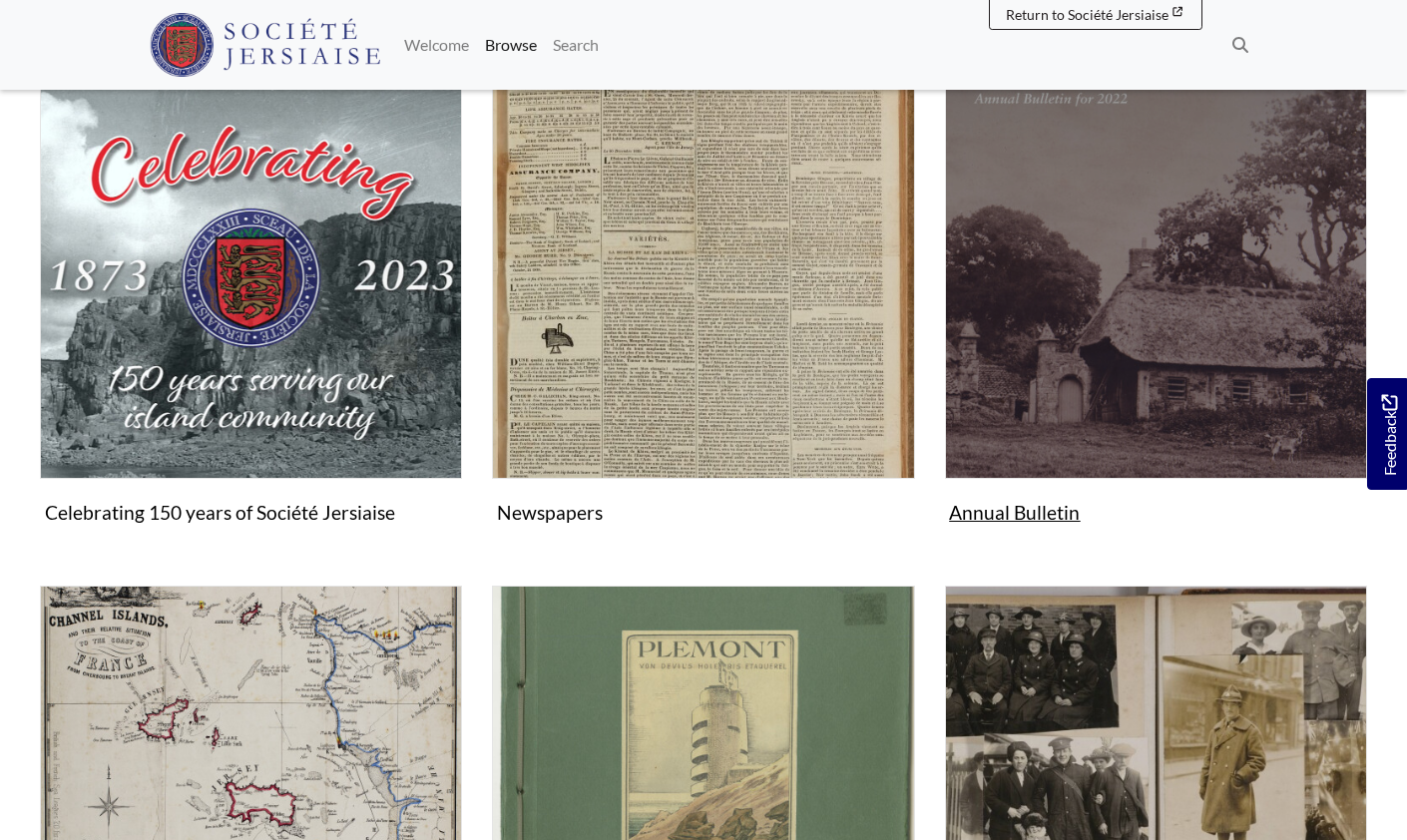 click at bounding box center (1156, 267) 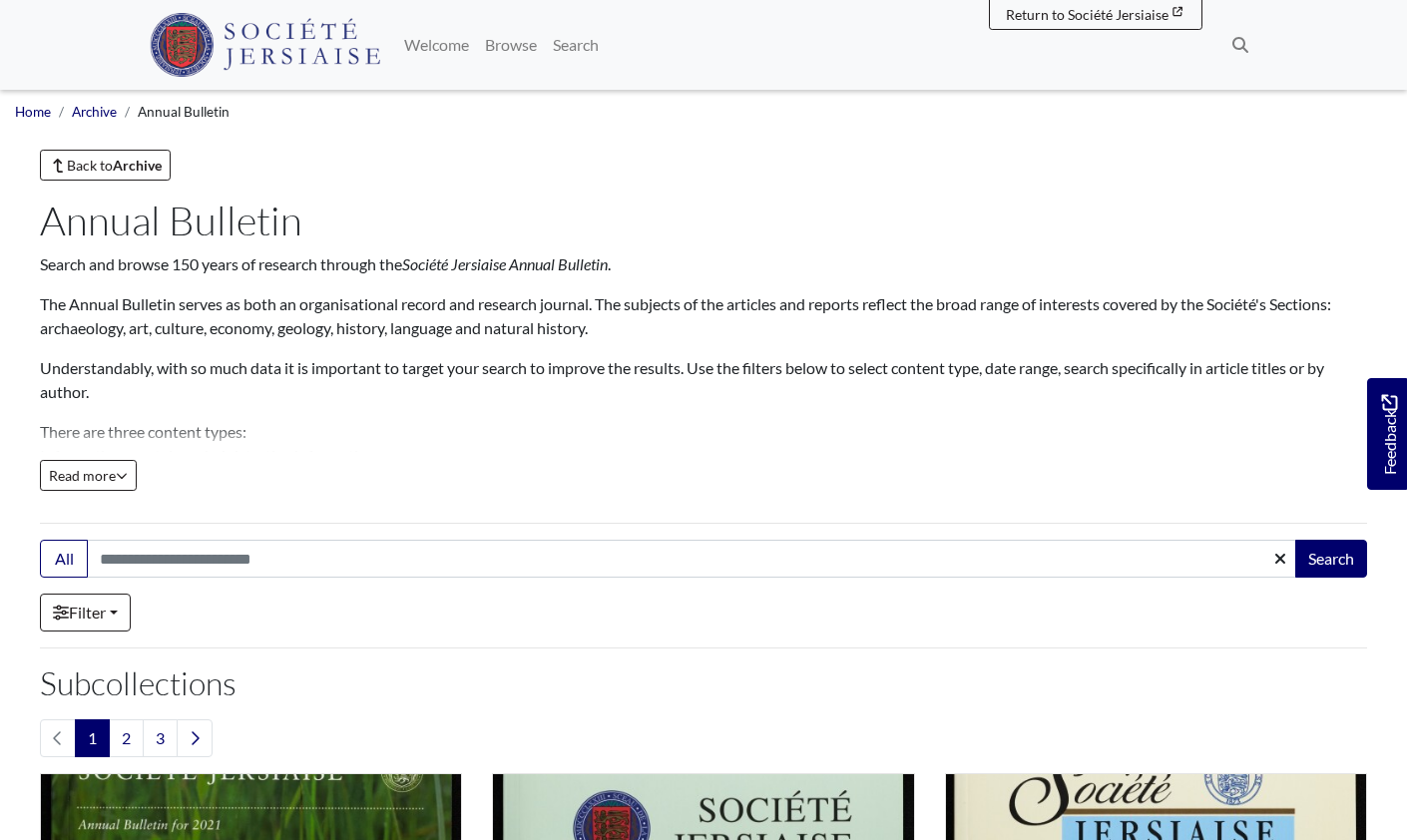 scroll, scrollTop: 0, scrollLeft: 0, axis: both 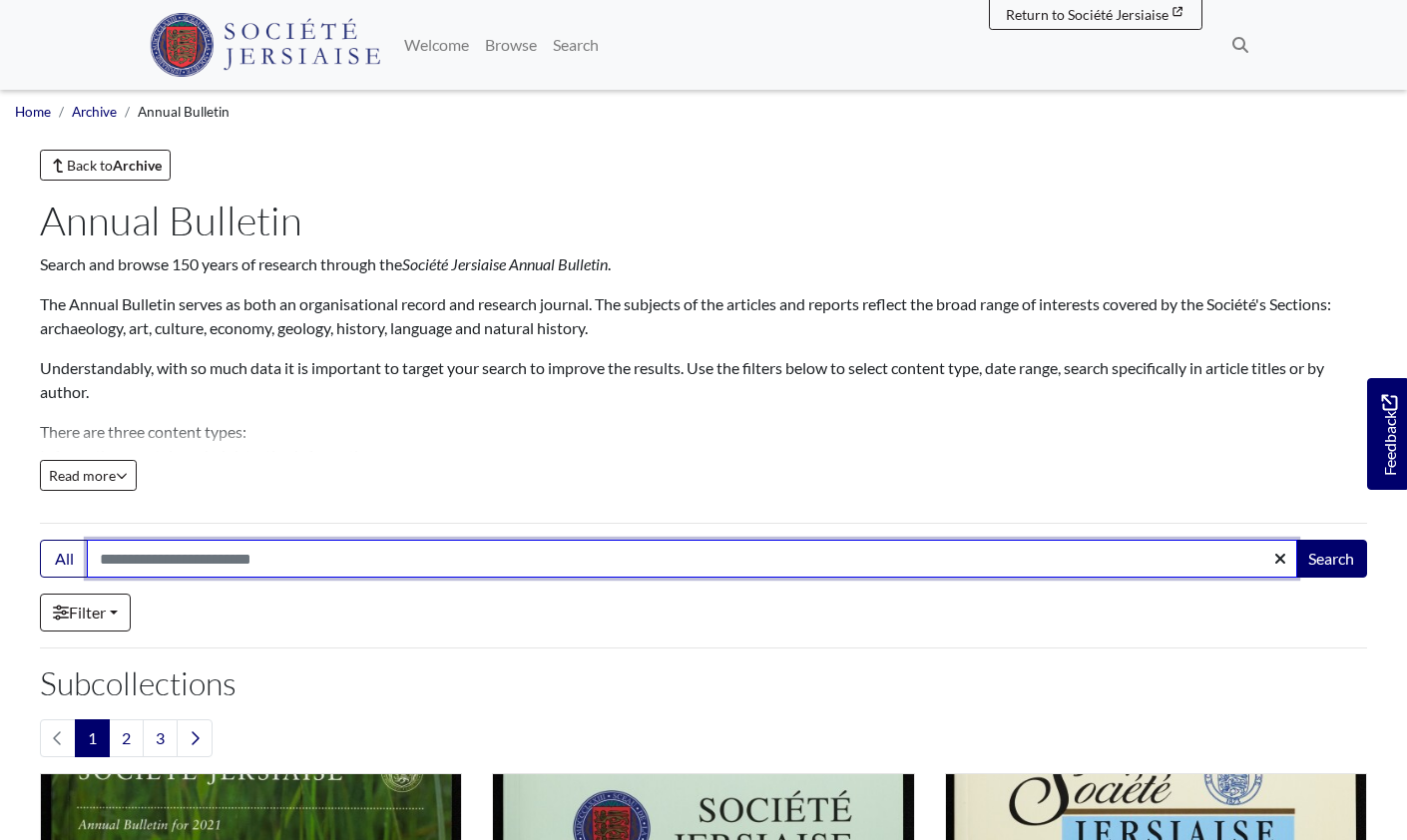 click on "Search:" at bounding box center [692, 559] 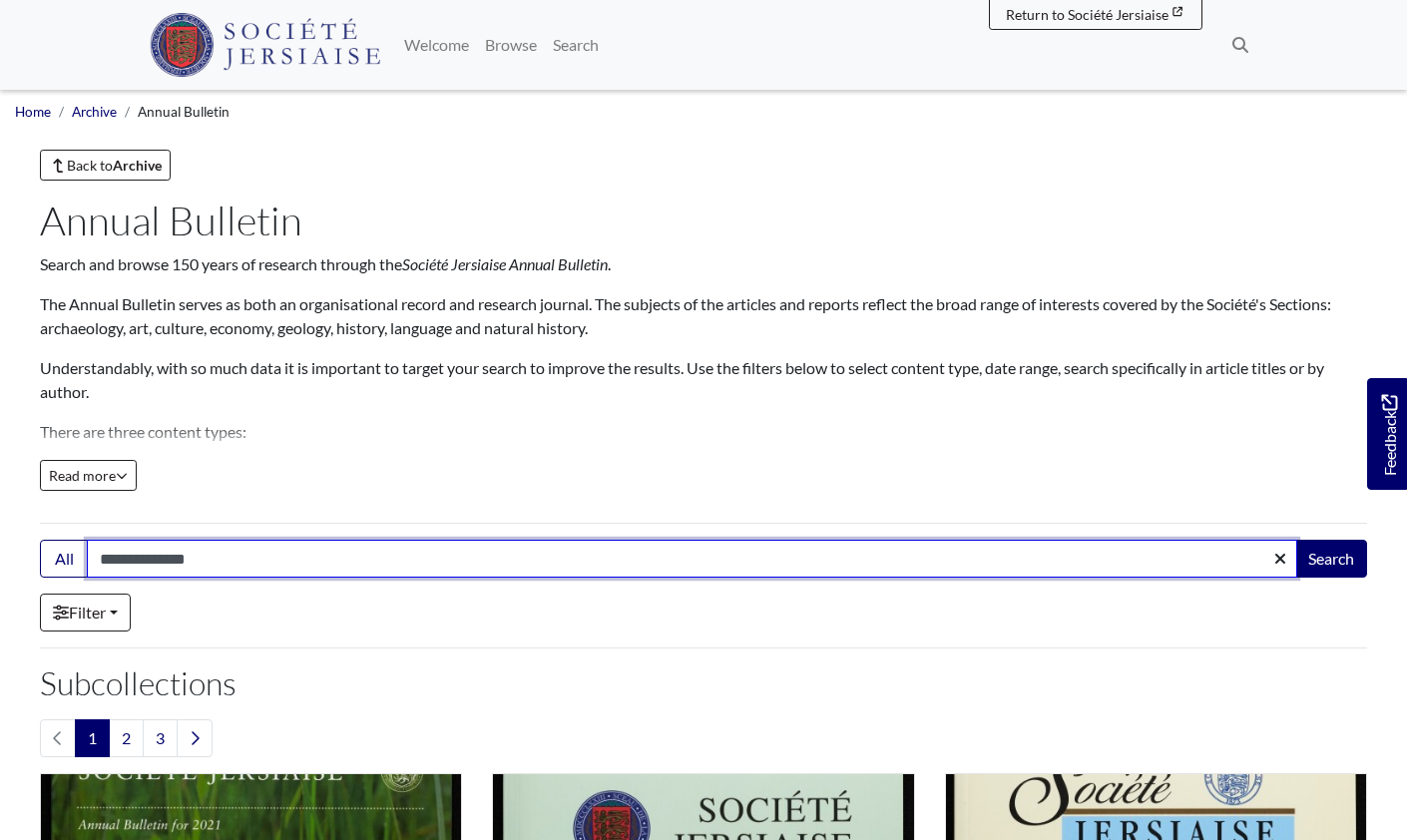 type on "**********" 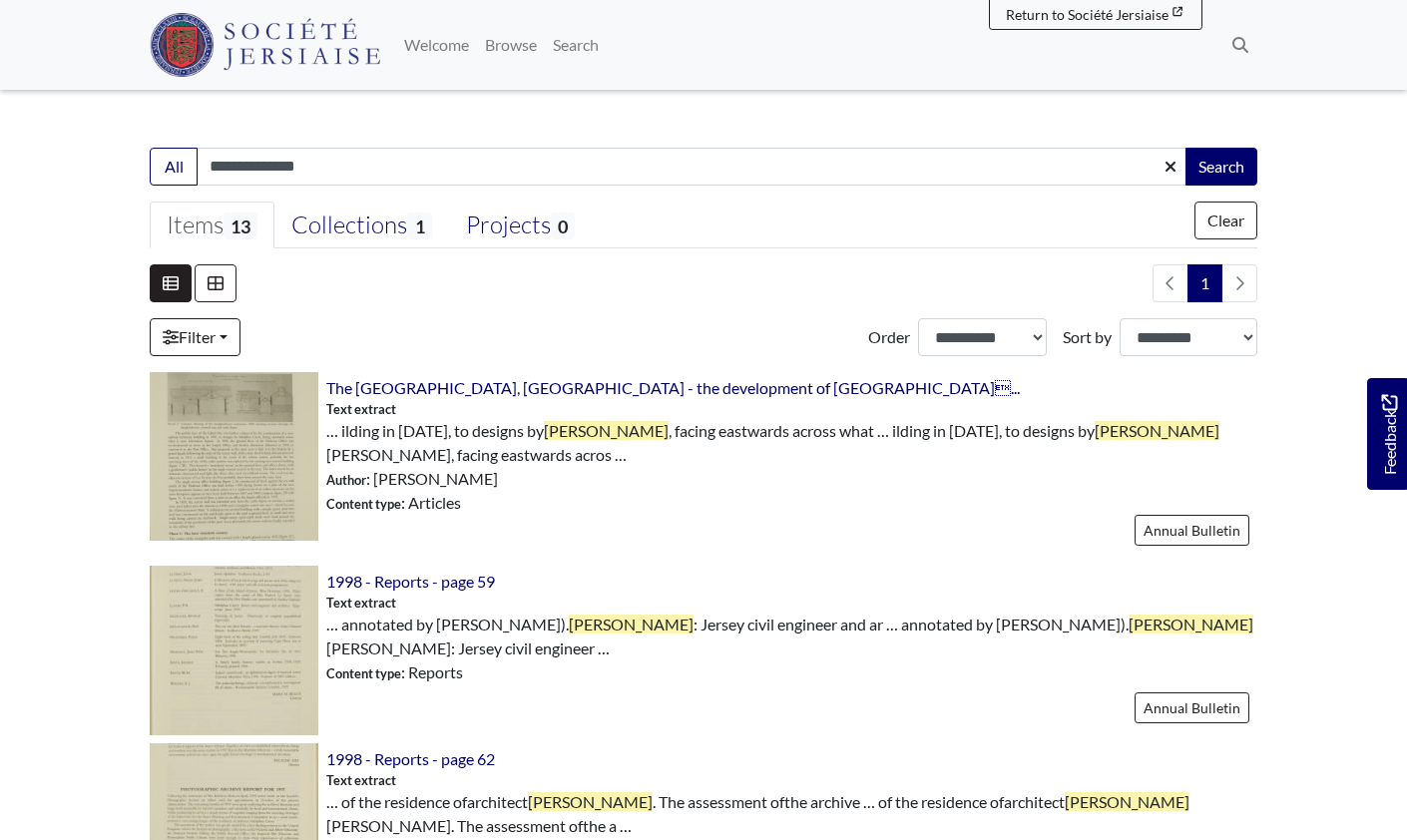 scroll, scrollTop: 458, scrollLeft: 0, axis: vertical 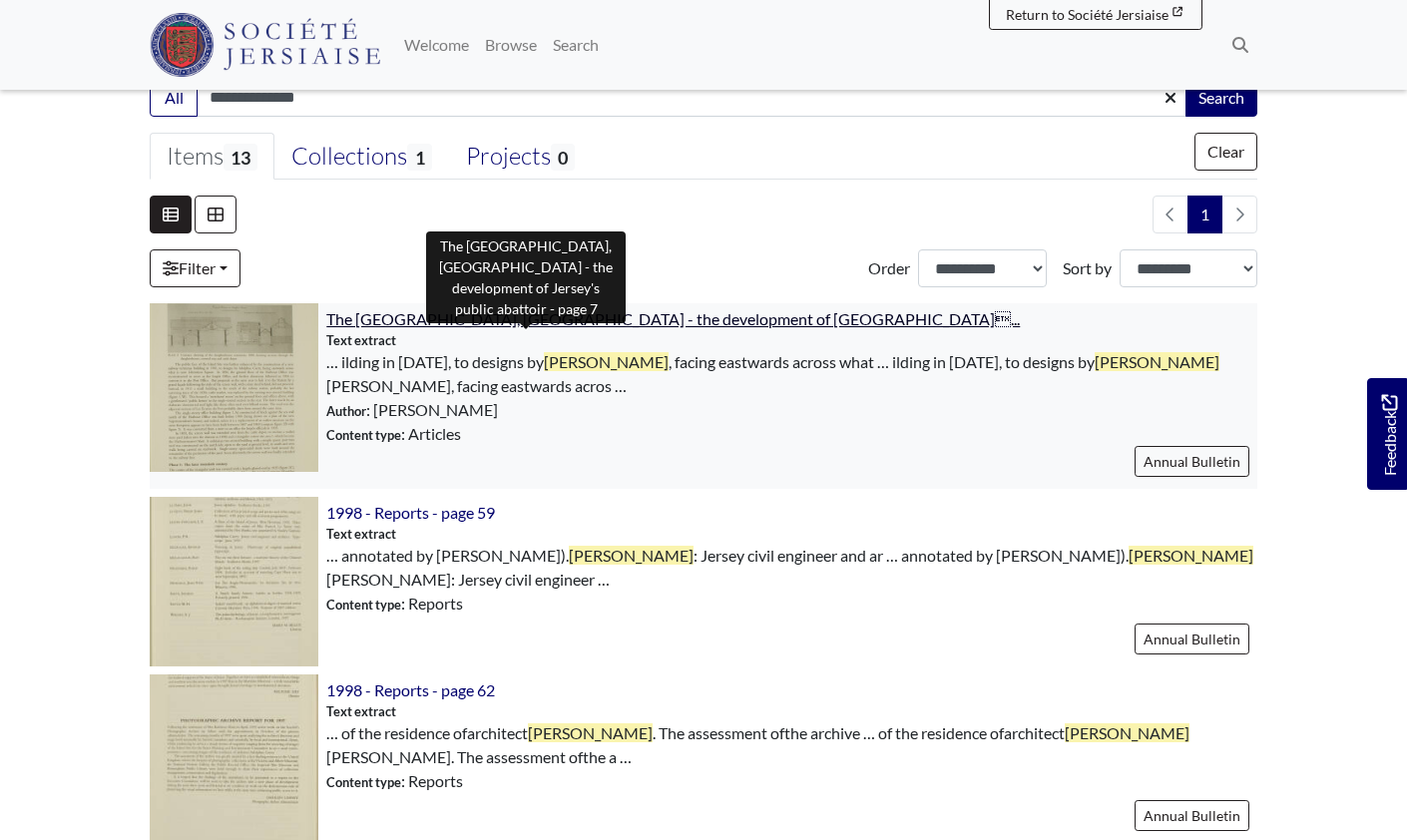 click on "The [GEOGRAPHIC_DATA], [GEOGRAPHIC_DATA] - the development of [GEOGRAPHIC_DATA]..." at bounding box center [673, 318] 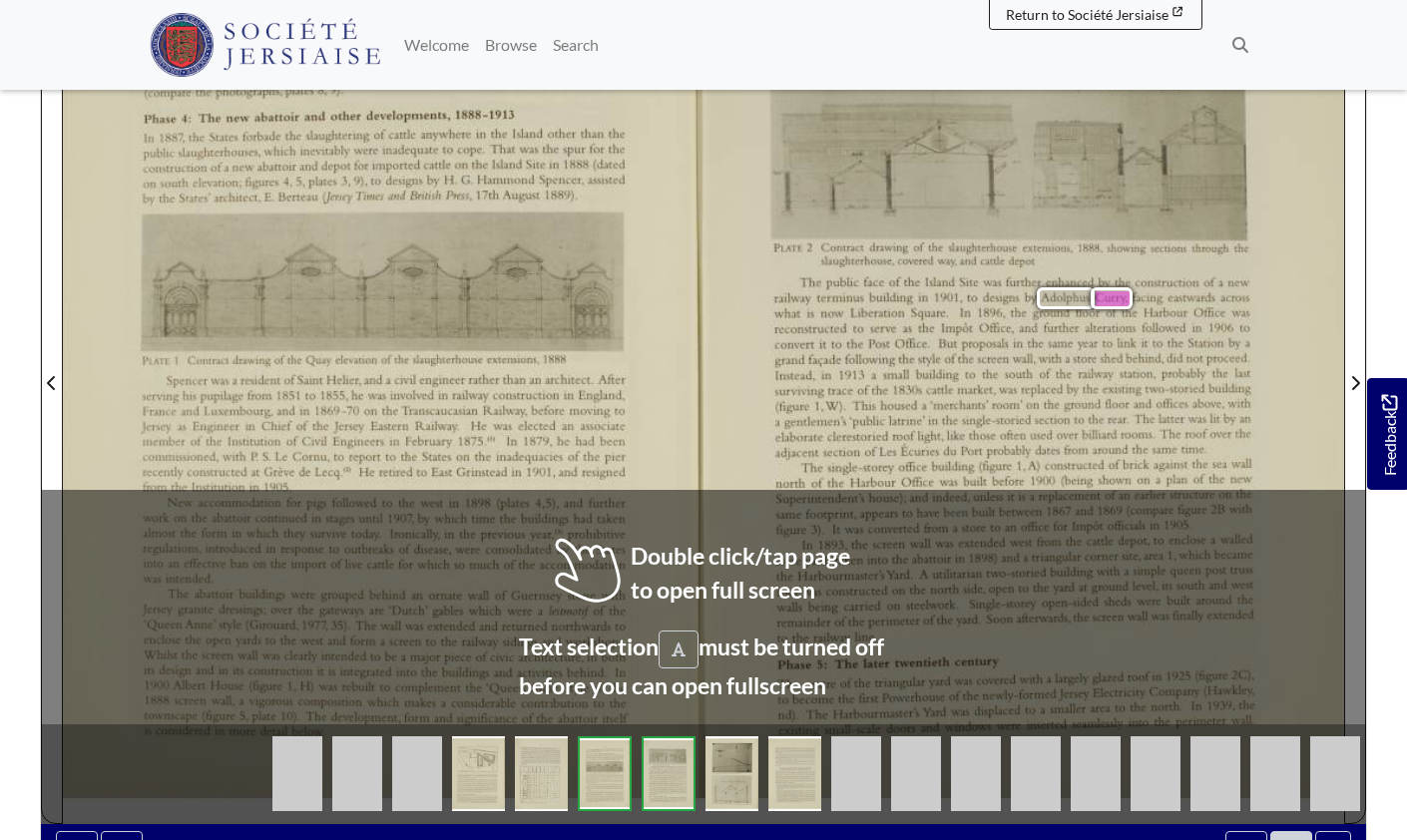 scroll, scrollTop: 580, scrollLeft: 0, axis: vertical 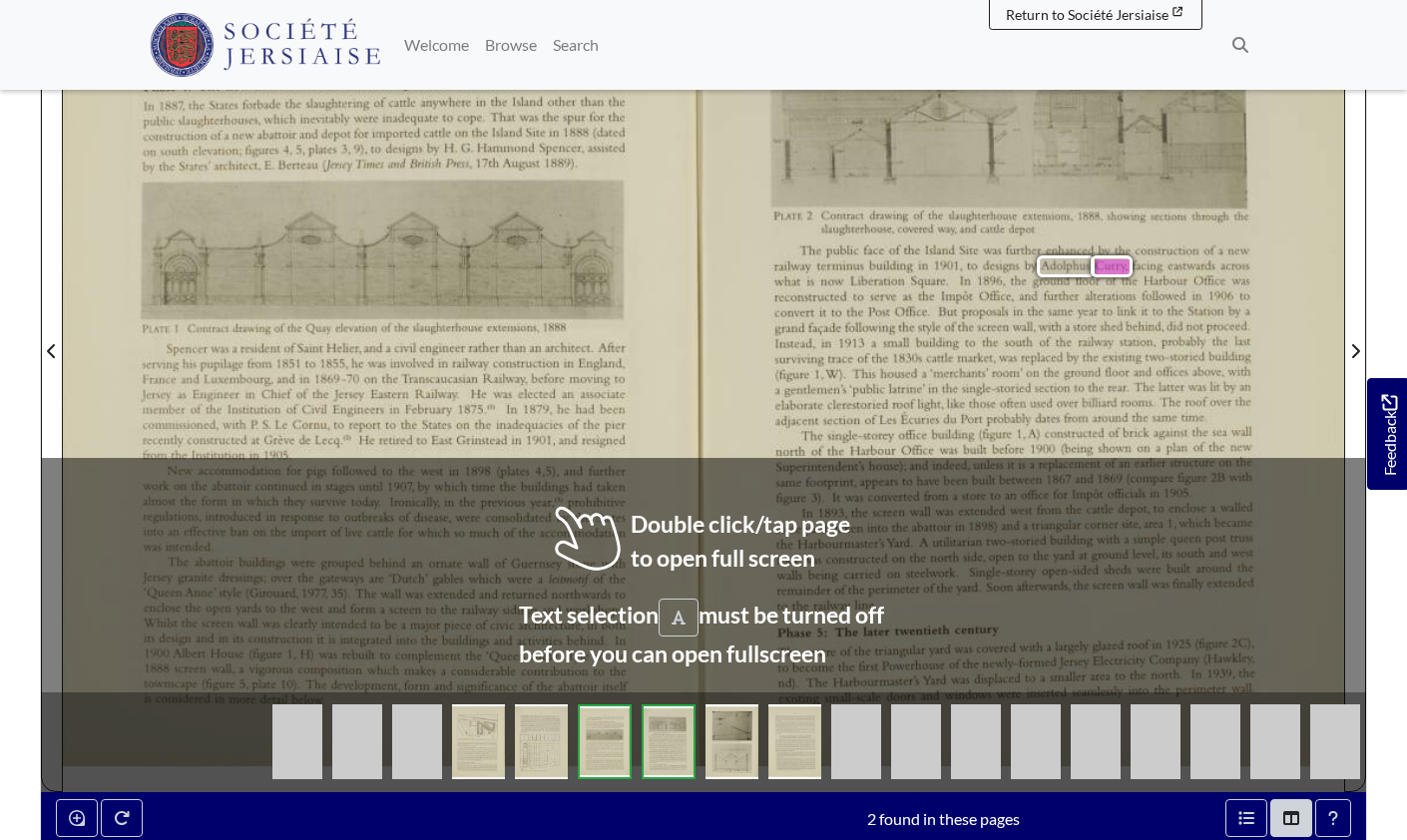 click on "276
Use  of  the  surviving  slaughterhouse  west  of  the  Harbour  [PERSON_NAME]  now  intensiﬁed.  The  predecessor  of  [PERSON_NAME],  the  residence  of  the  Inspector  of  Foreign  Meat,  was  enlarged  (compare  the  photographs,  plates  8,  9).
Phase  4:  The  new  abattoir  and  other  developments,  [DATE]-[DATE]
In  [DATE],  the  States  forbade  the  slaughtering  of  cattle  anywhere  in  the  Island  other  than  the  public  slaughterhouses,  which  inevitably  were  inadequate  to  cope.  That  was  the  spur  for  the  construction  of  a  new  abattoir  and  depot  for  imported  cattle  on  the  Island  Site  in  [DATE]  (dated  on  south  elevation;  ﬁgures  4,  5,  plates  3,  9),  to  designs  by  [PERSON_NAME],  assisted  by  the  States’  architect,  [PERSON_NAME]  (jersey  Times  and  British  Press,  [DATE]).
R4
PLATE  1  Contract  drawing  of  the  Quay  elevation  of  the  slaughterhouse  extensions,  1888
[PERSON_NAME]  was  a  resident  of  [GEOGRAPHIC_DATA],  and  a" at bounding box center [383, 352] 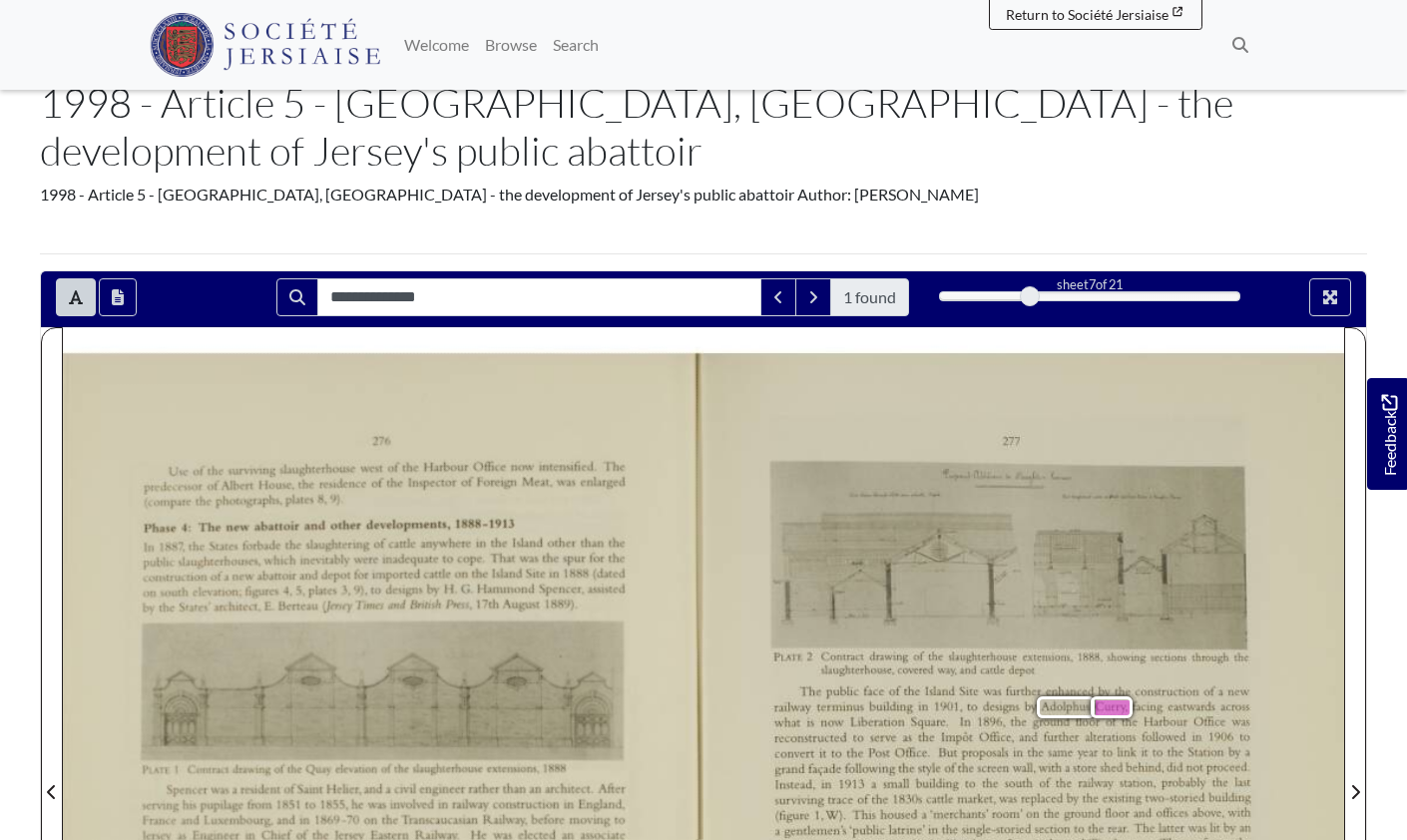 scroll, scrollTop: 129, scrollLeft: 0, axis: vertical 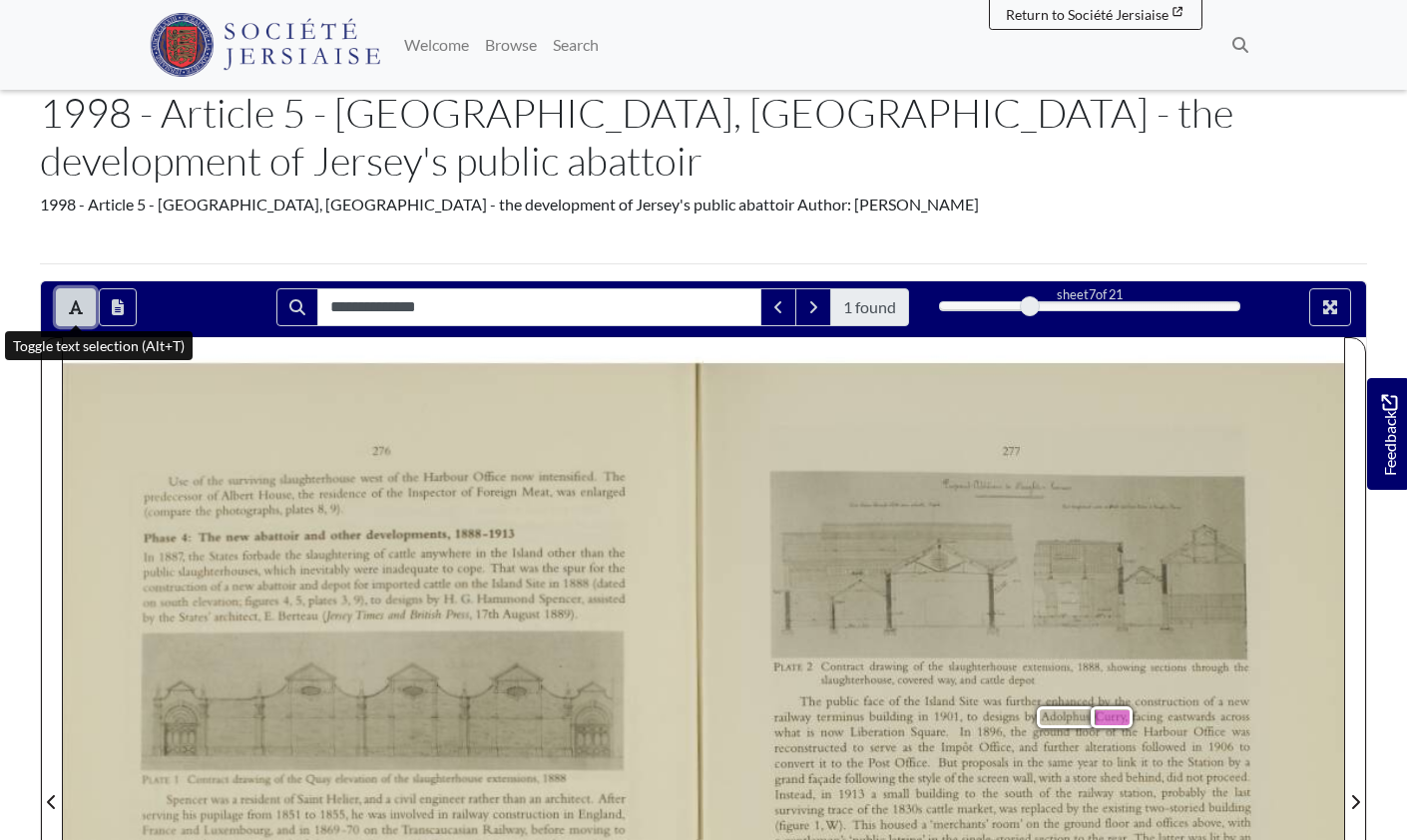 click 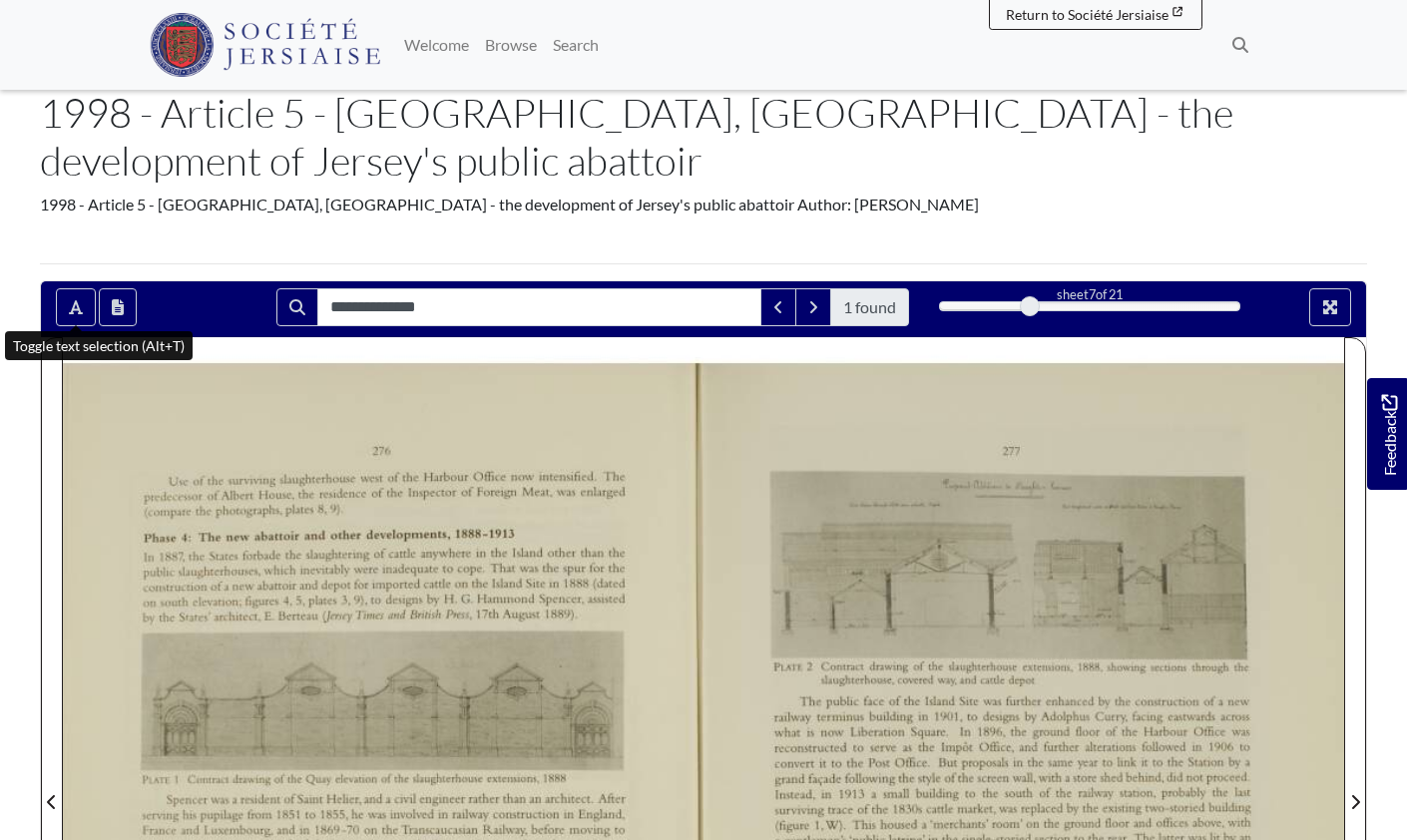 click at bounding box center (383, 790) 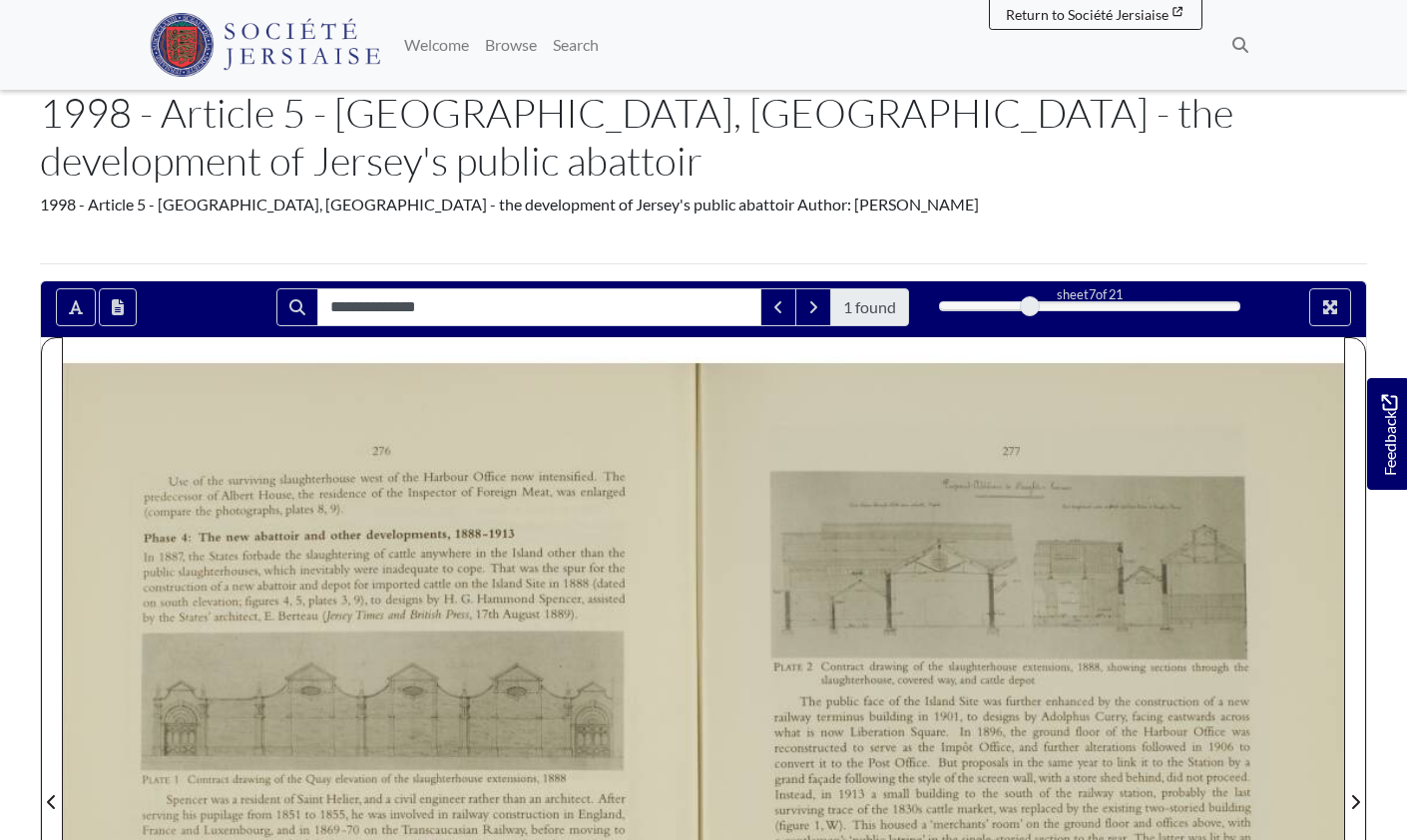 click at bounding box center [383, 790] 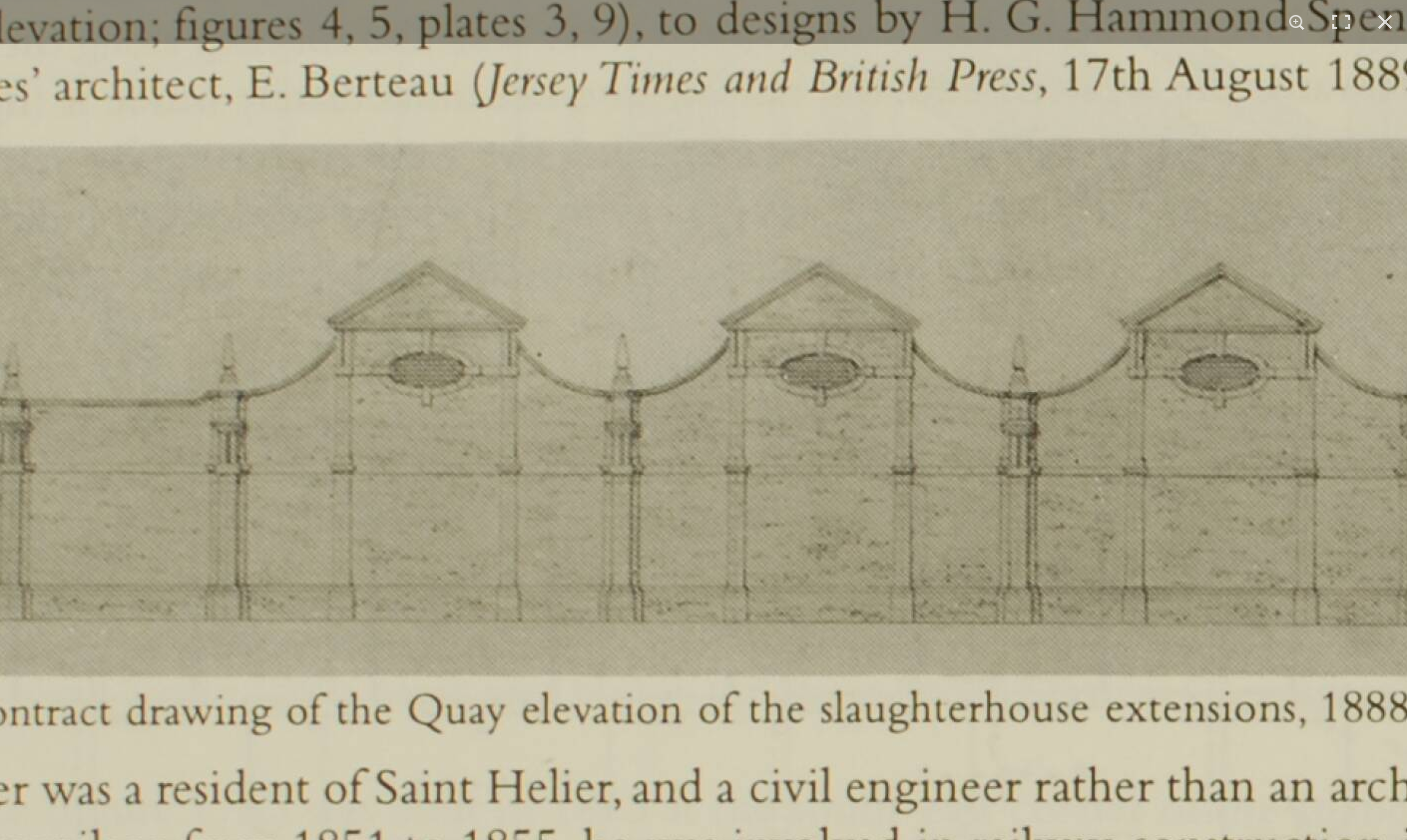 click at bounding box center [705, 752] 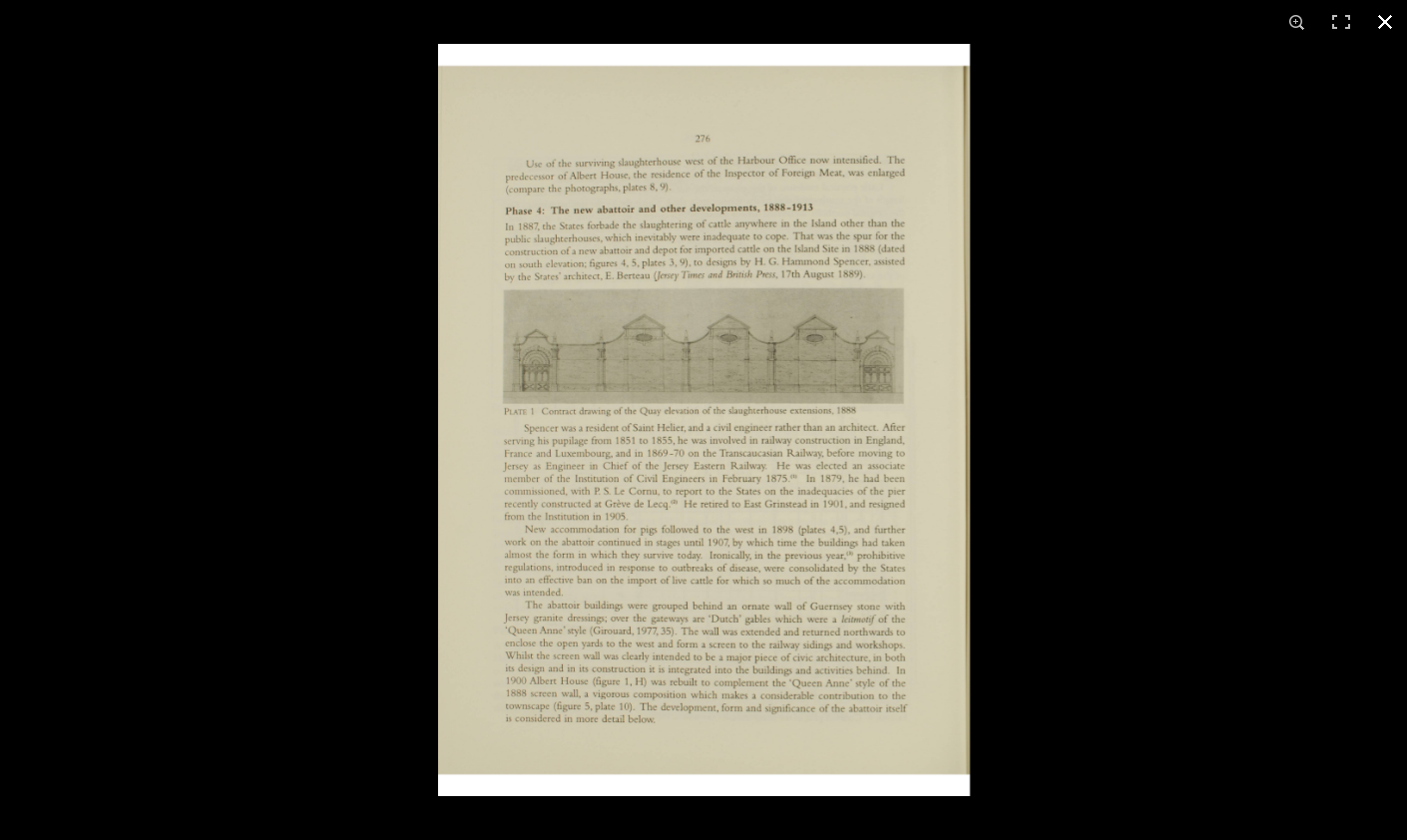 click at bounding box center (1142, 464) 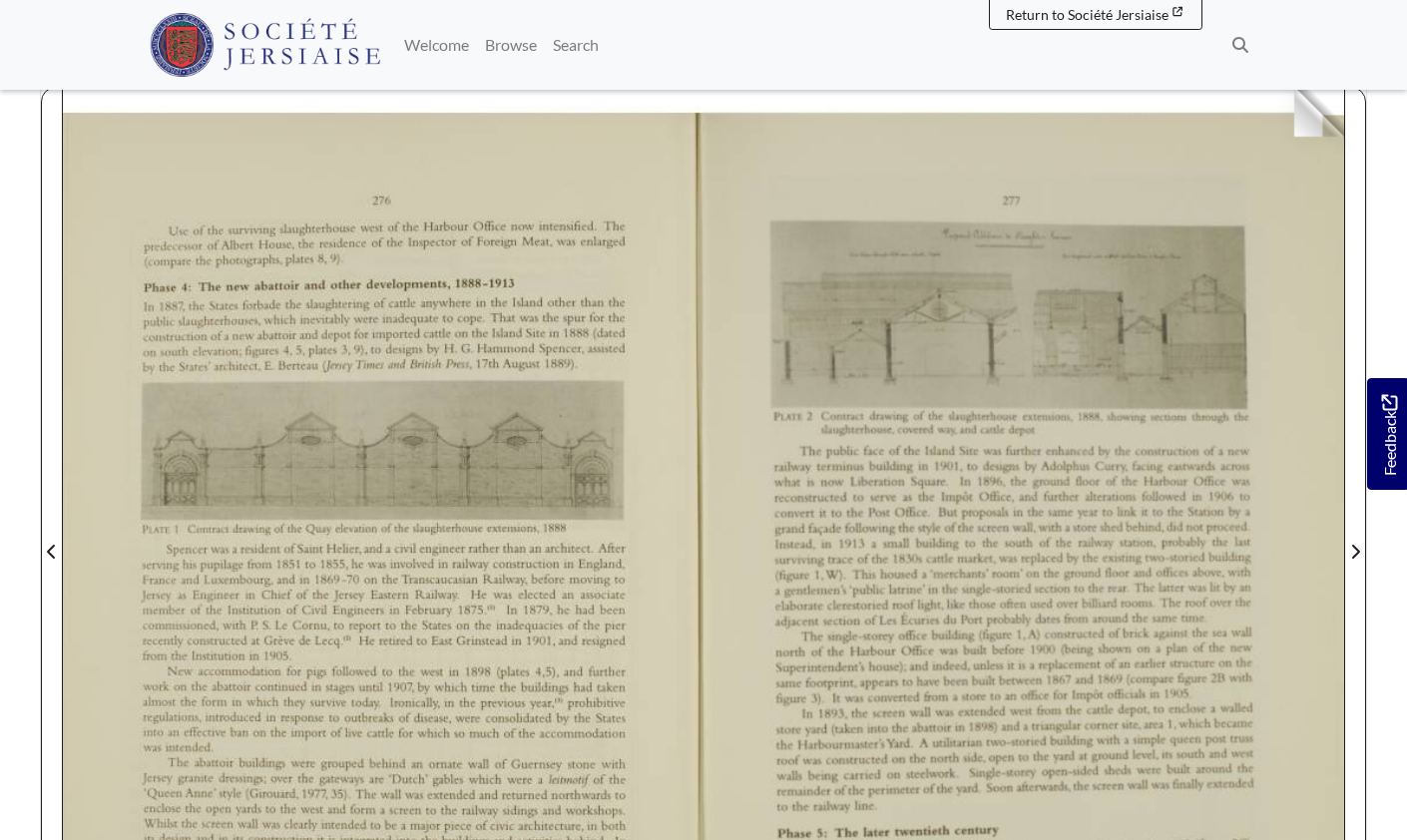 scroll, scrollTop: 424, scrollLeft: 0, axis: vertical 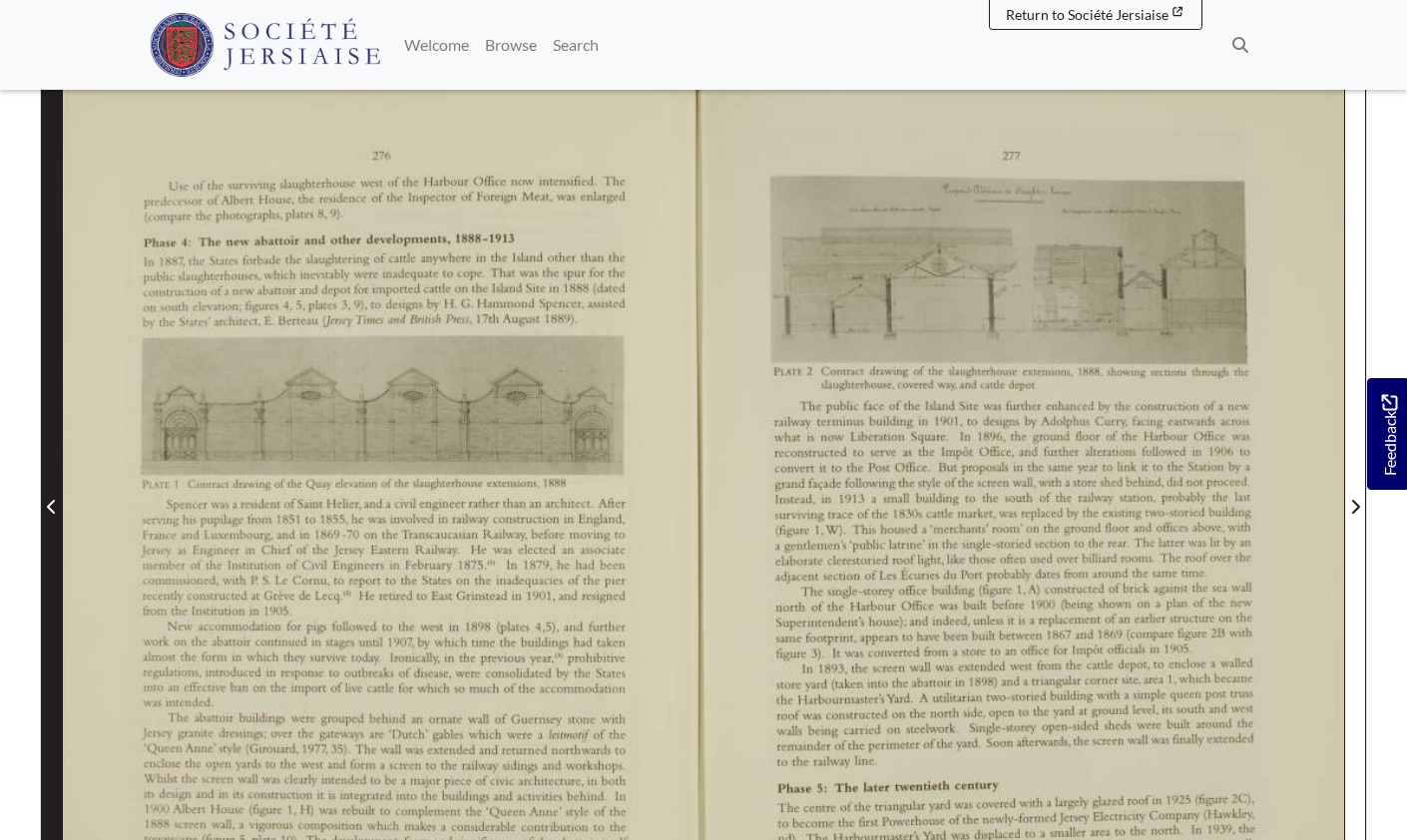 click at bounding box center [52, 507] 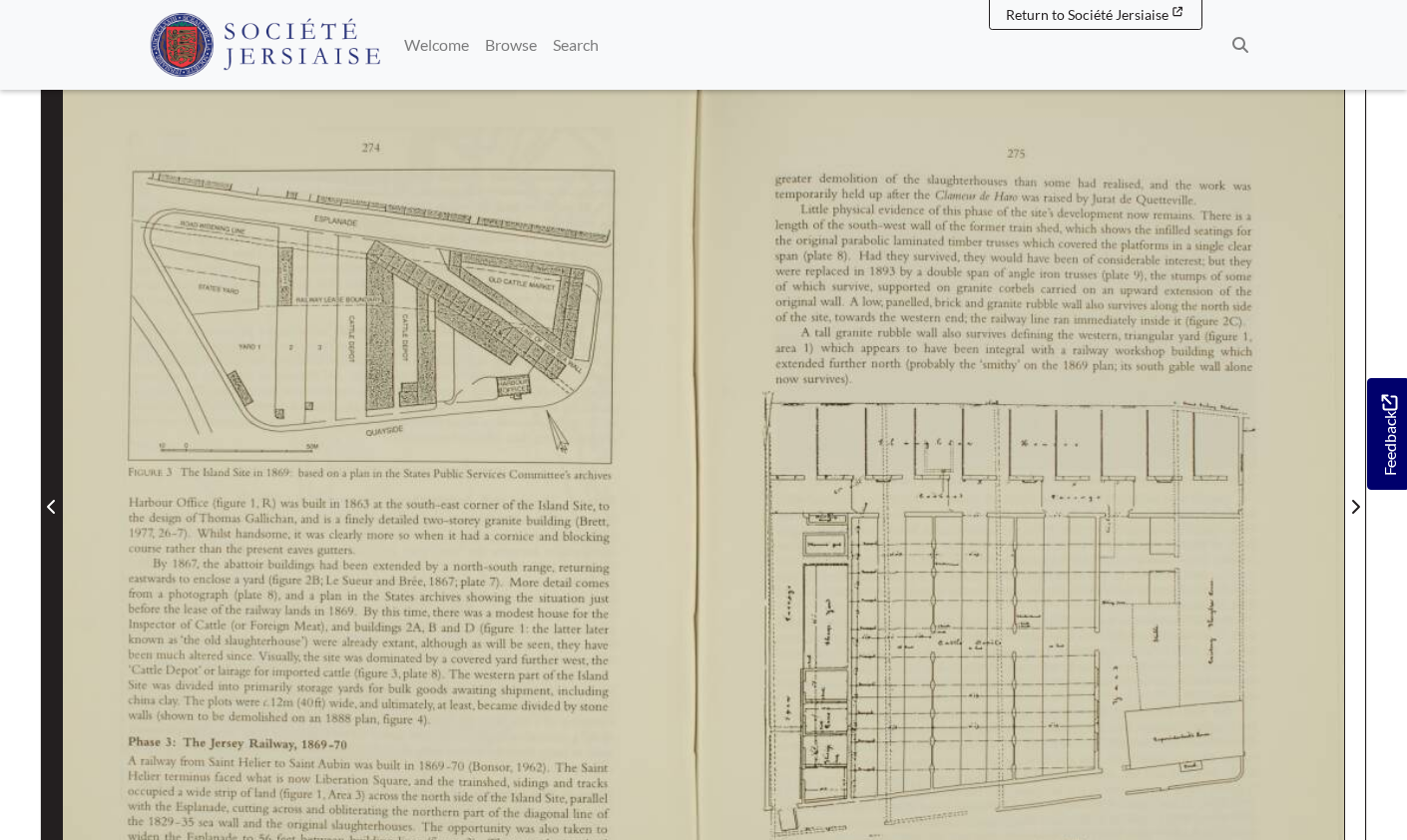 click 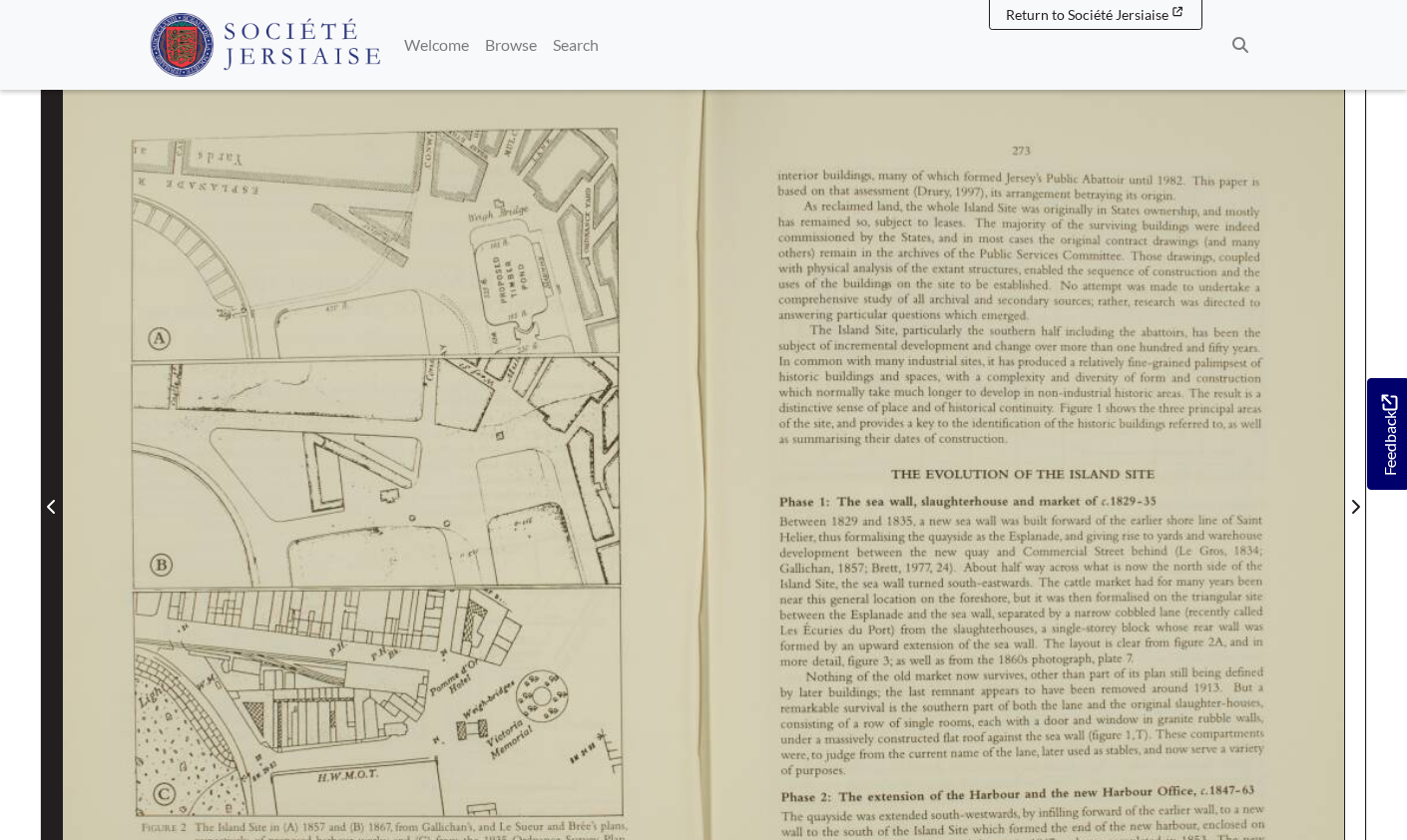 click 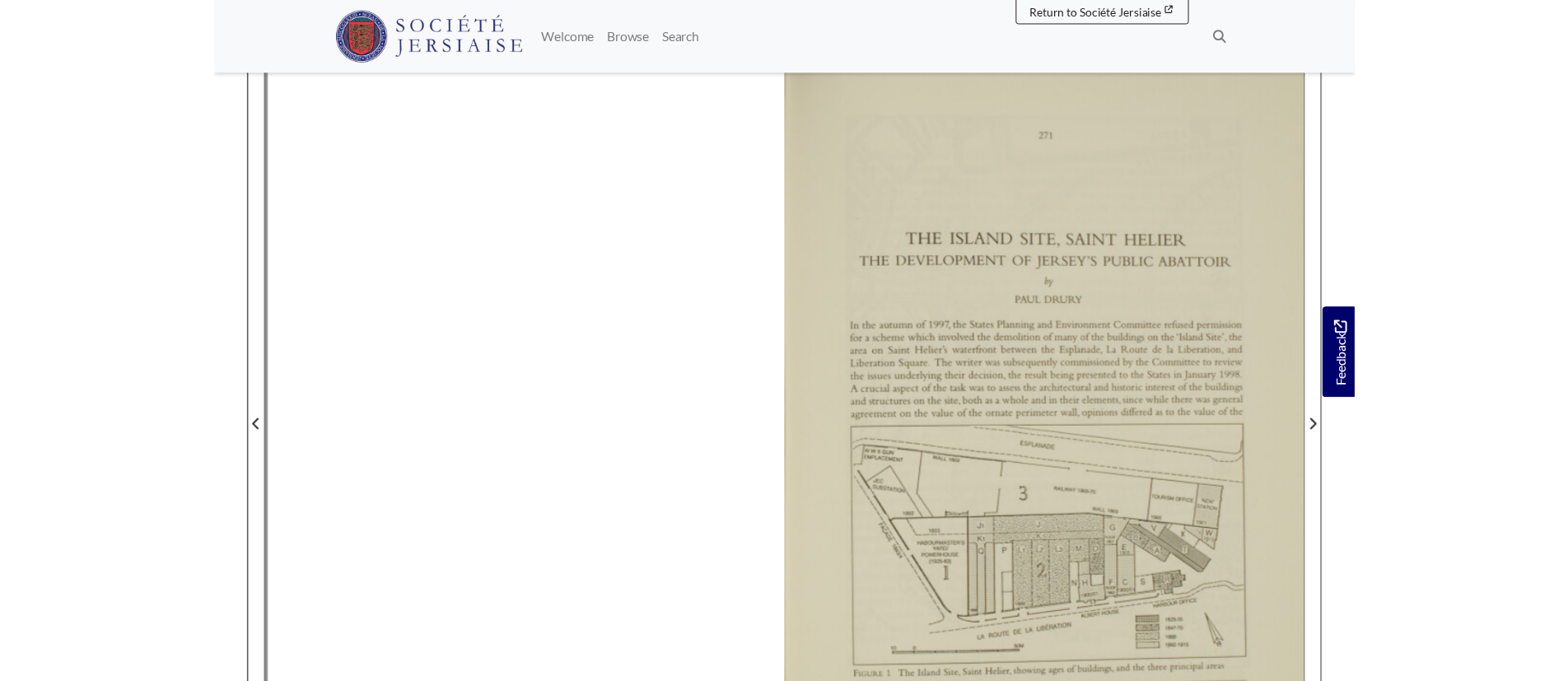scroll, scrollTop: 340, scrollLeft: 0, axis: vertical 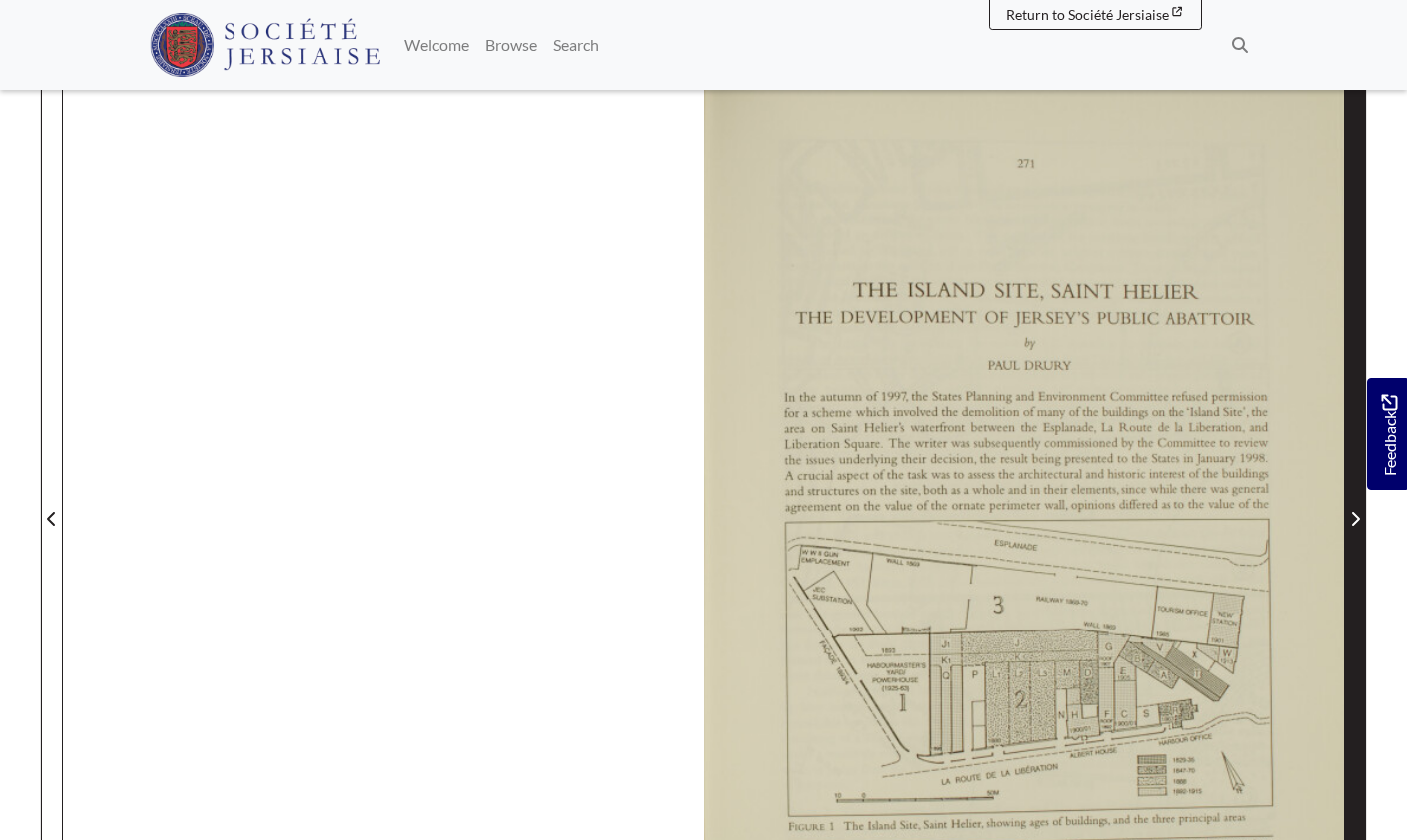 click 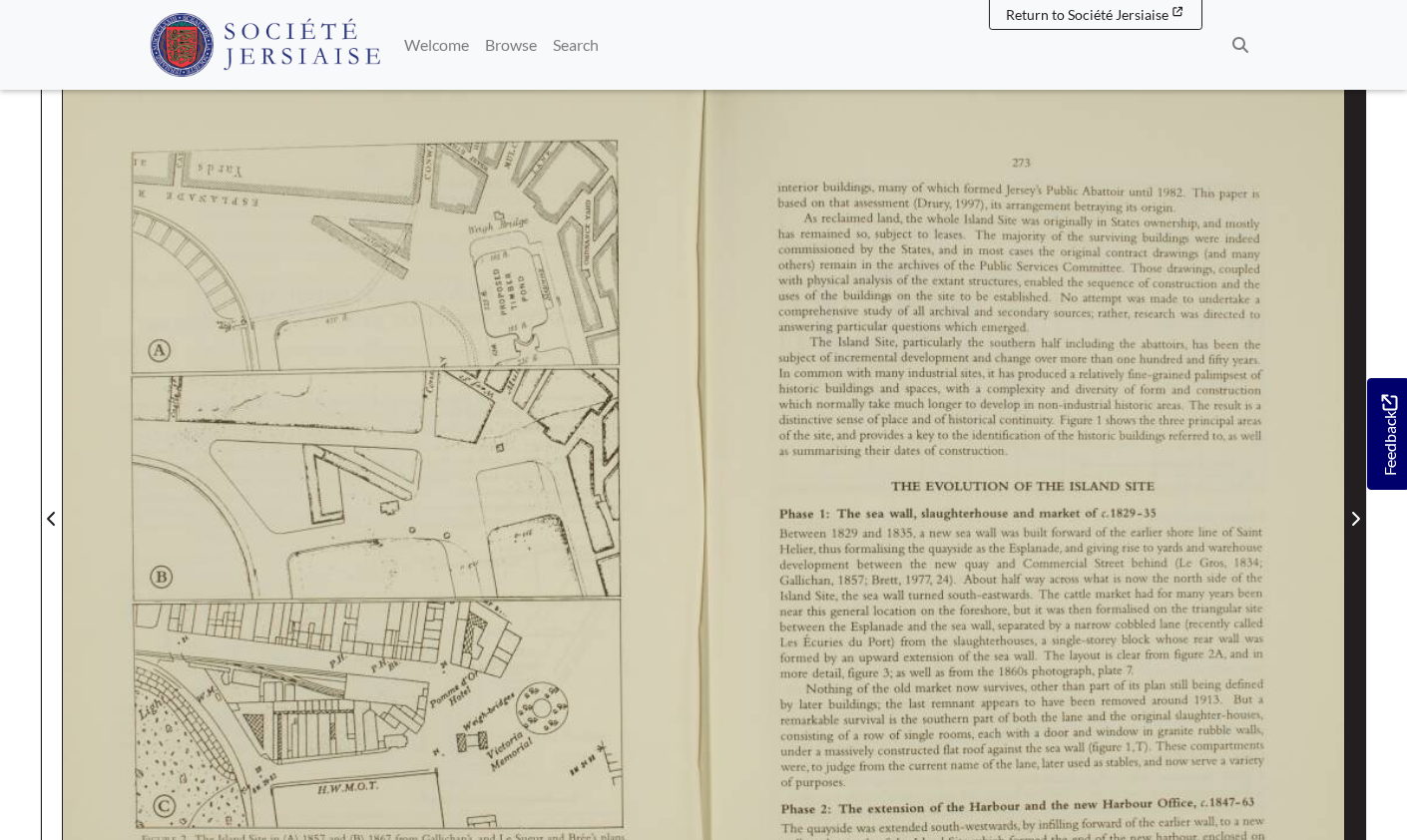 click 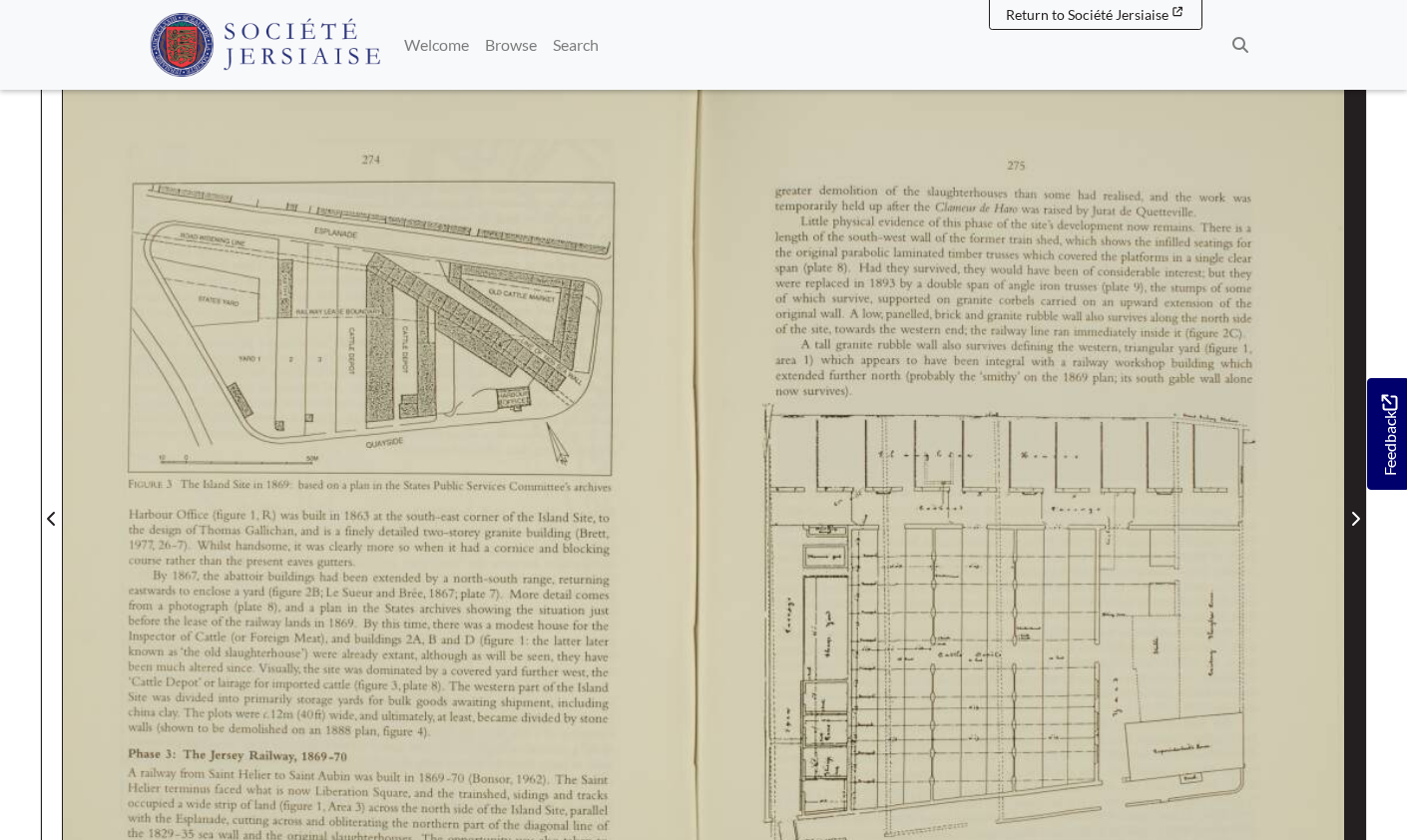 click 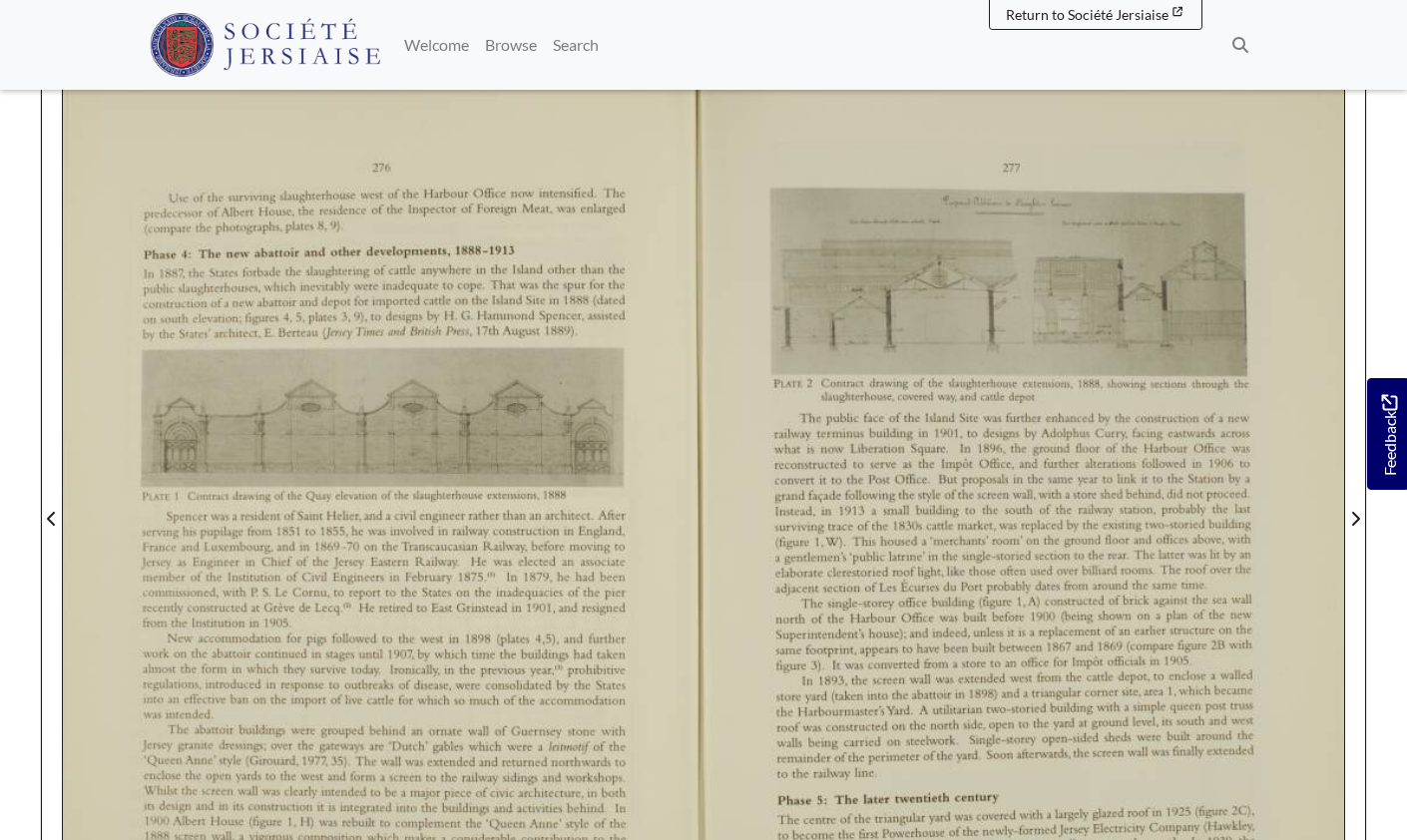 drag, startPoint x: 793, startPoint y: 413, endPoint x: 977, endPoint y: 462, distance: 190.4127 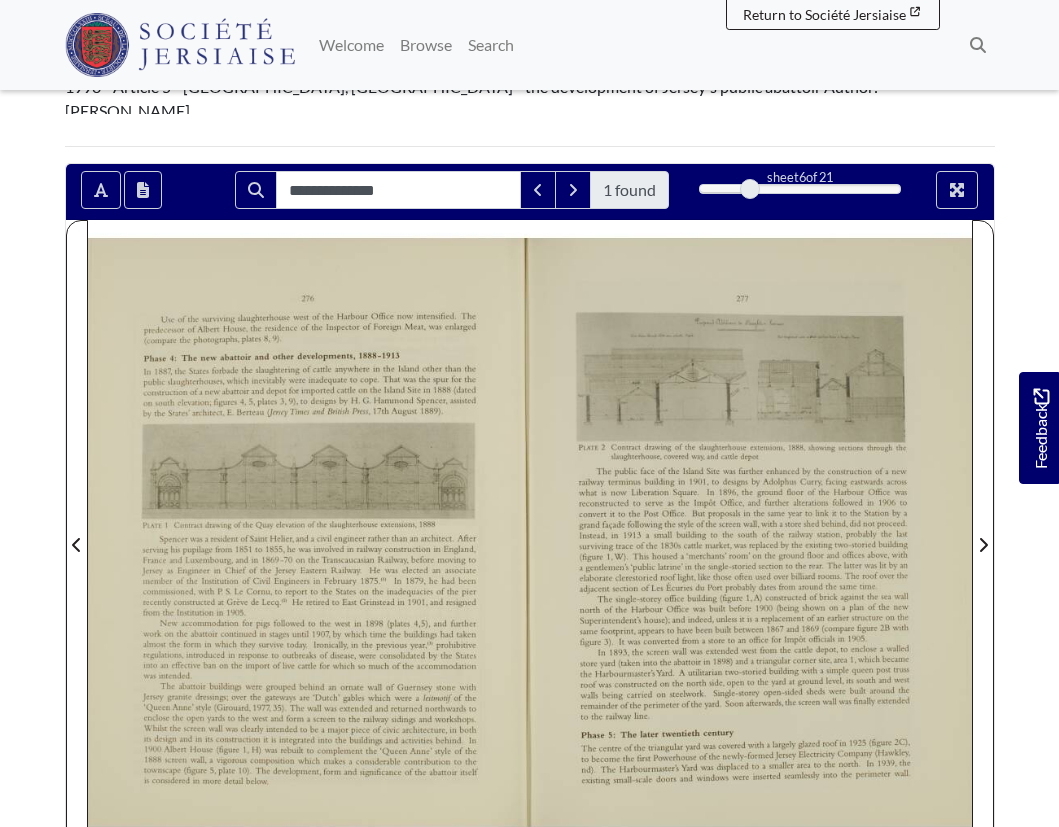 scroll, scrollTop: 312, scrollLeft: 0, axis: vertical 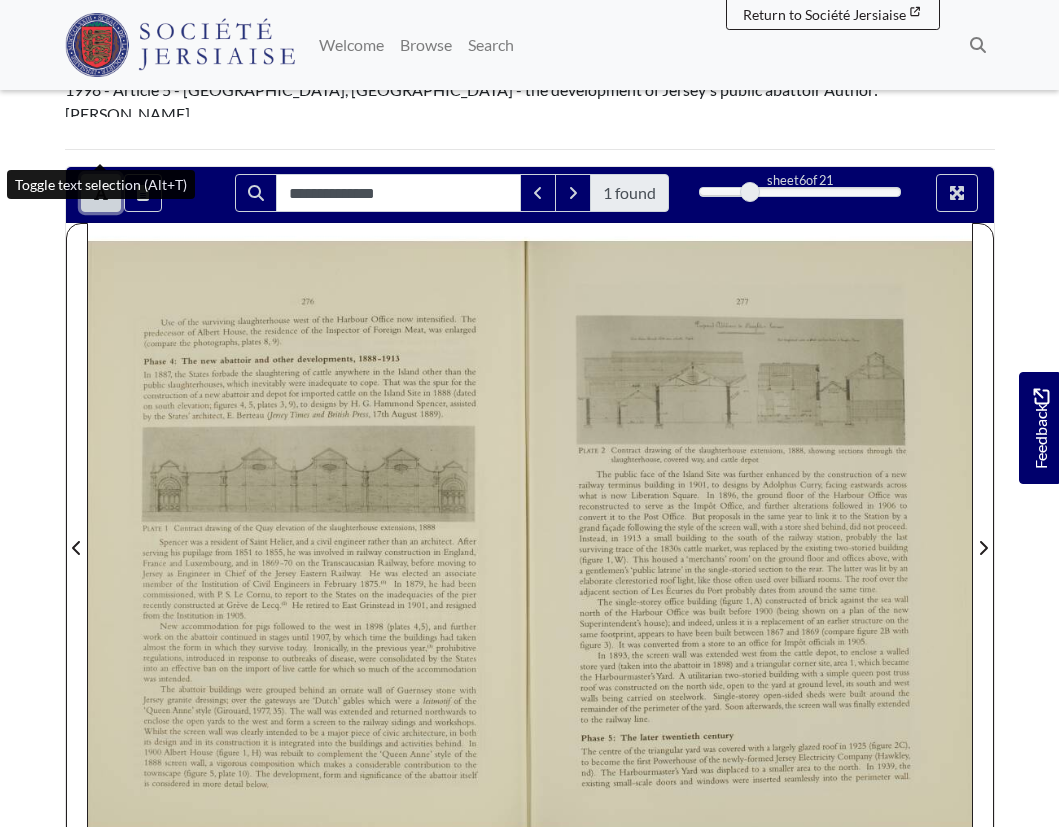 click 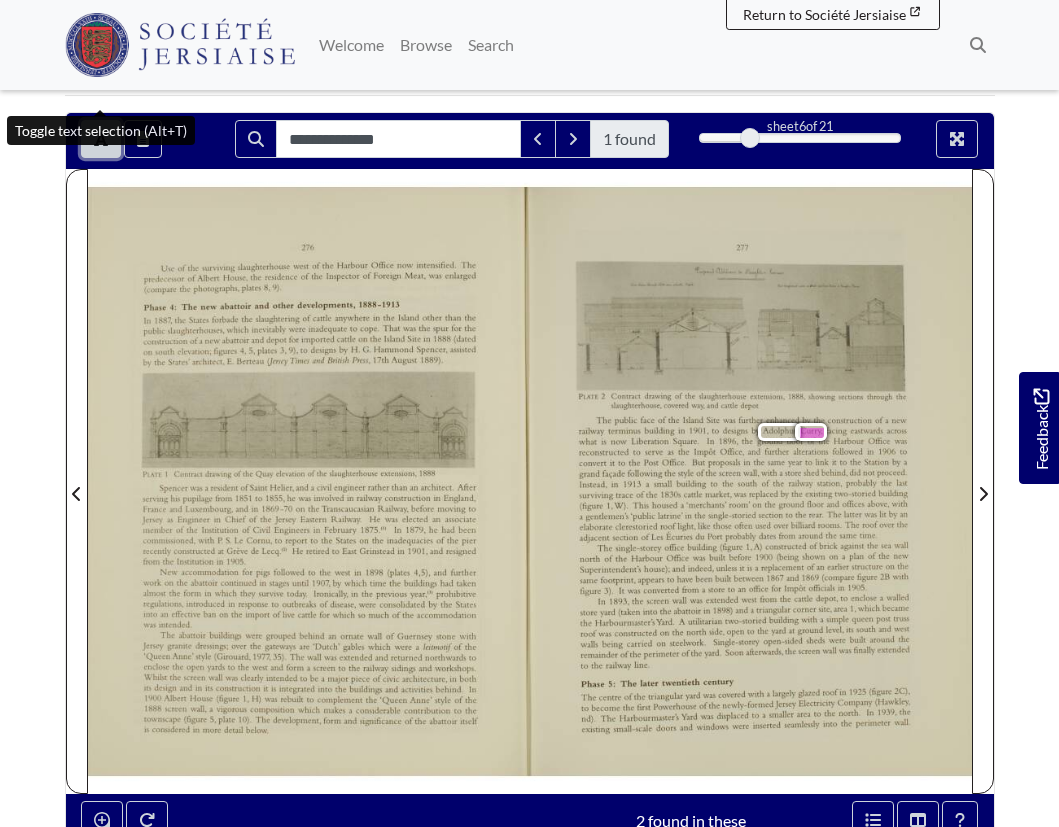 scroll, scrollTop: 297, scrollLeft: 0, axis: vertical 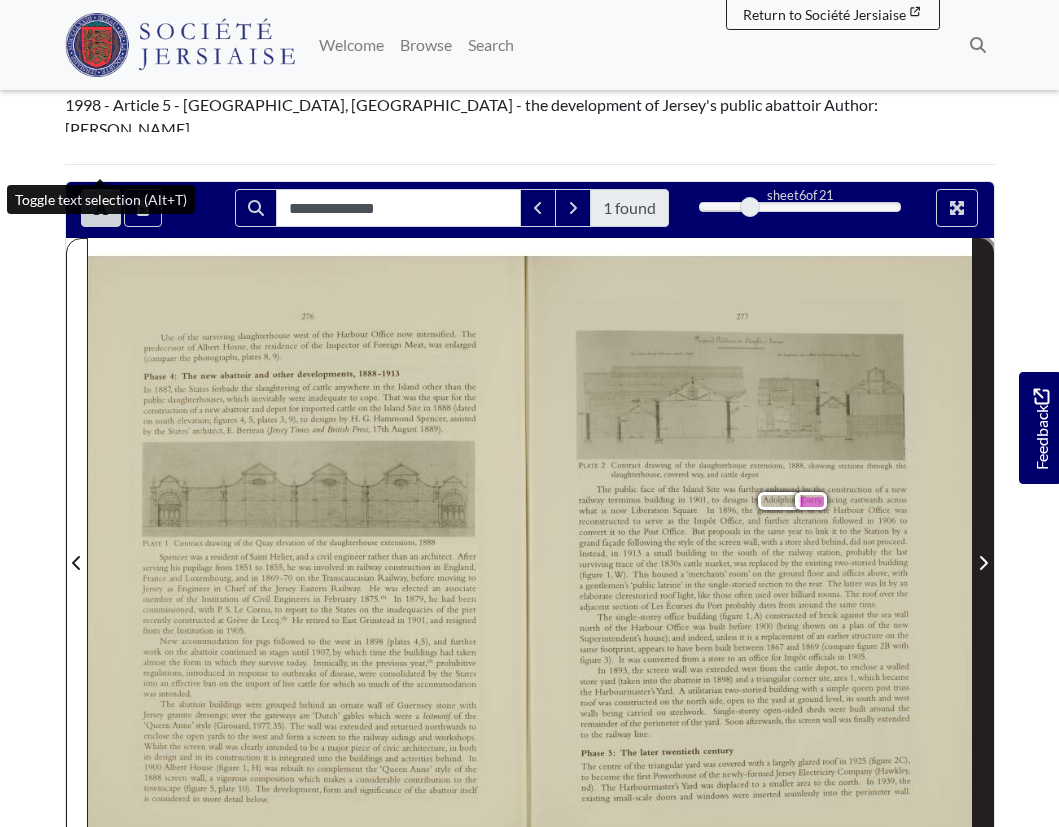 click 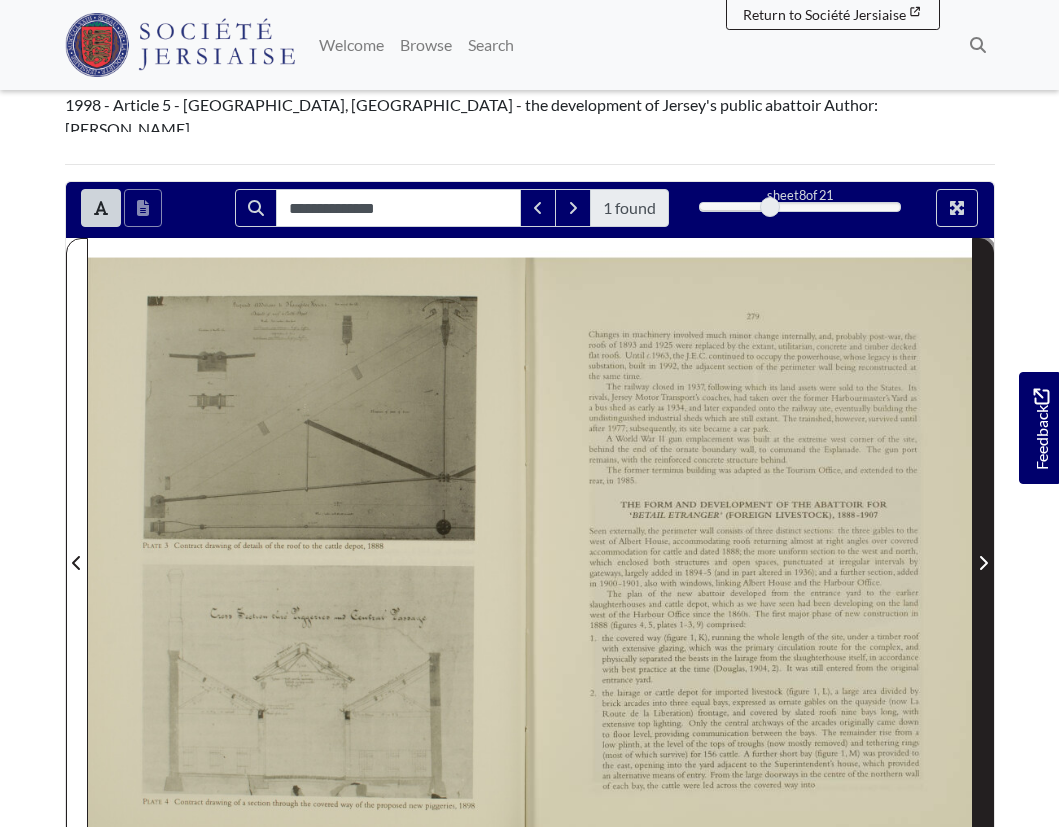 click 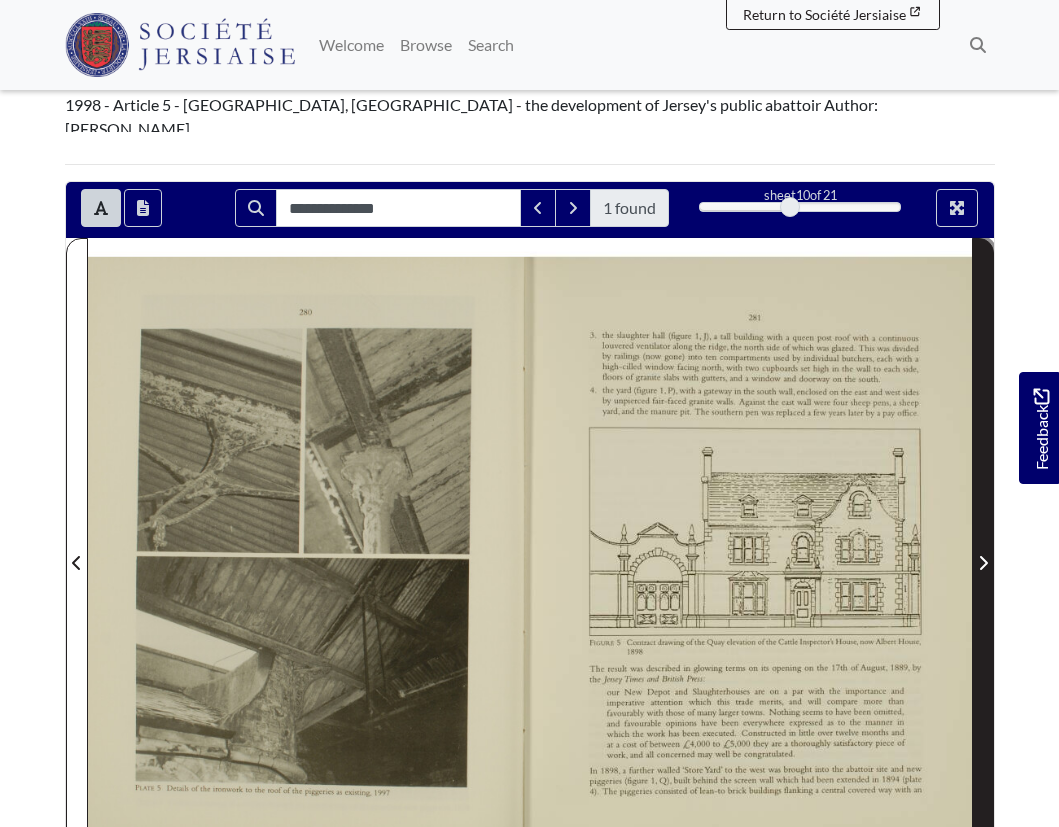 click 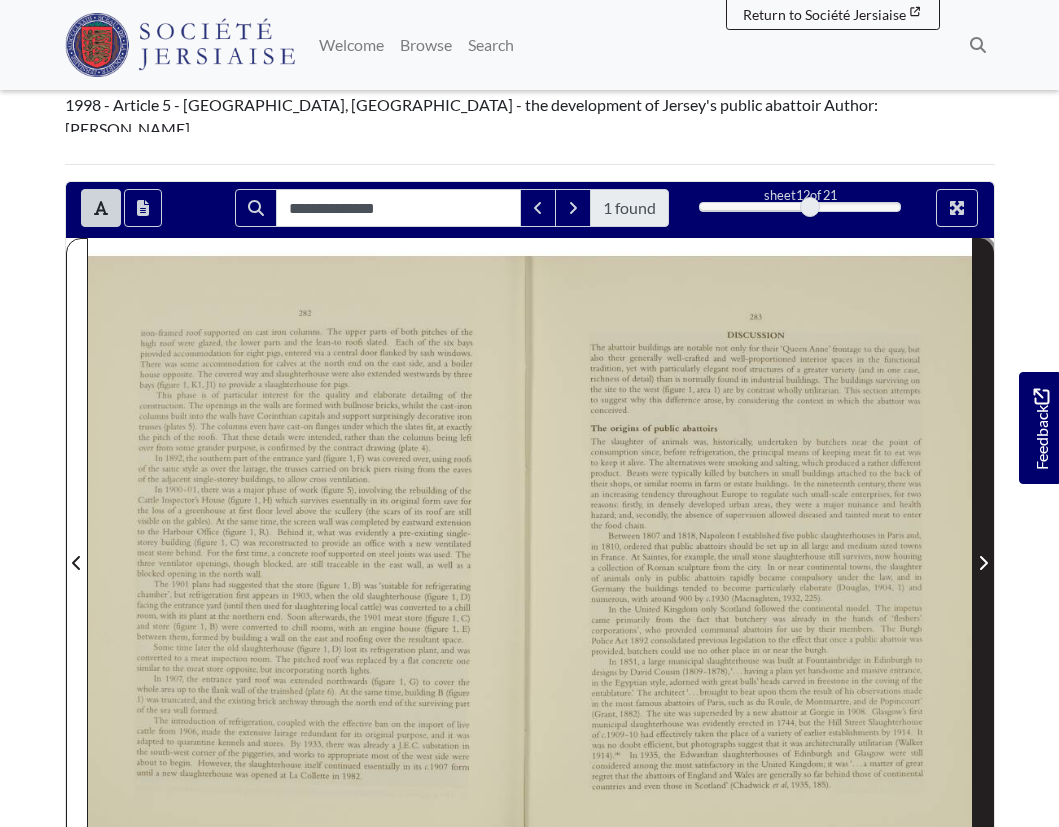 click 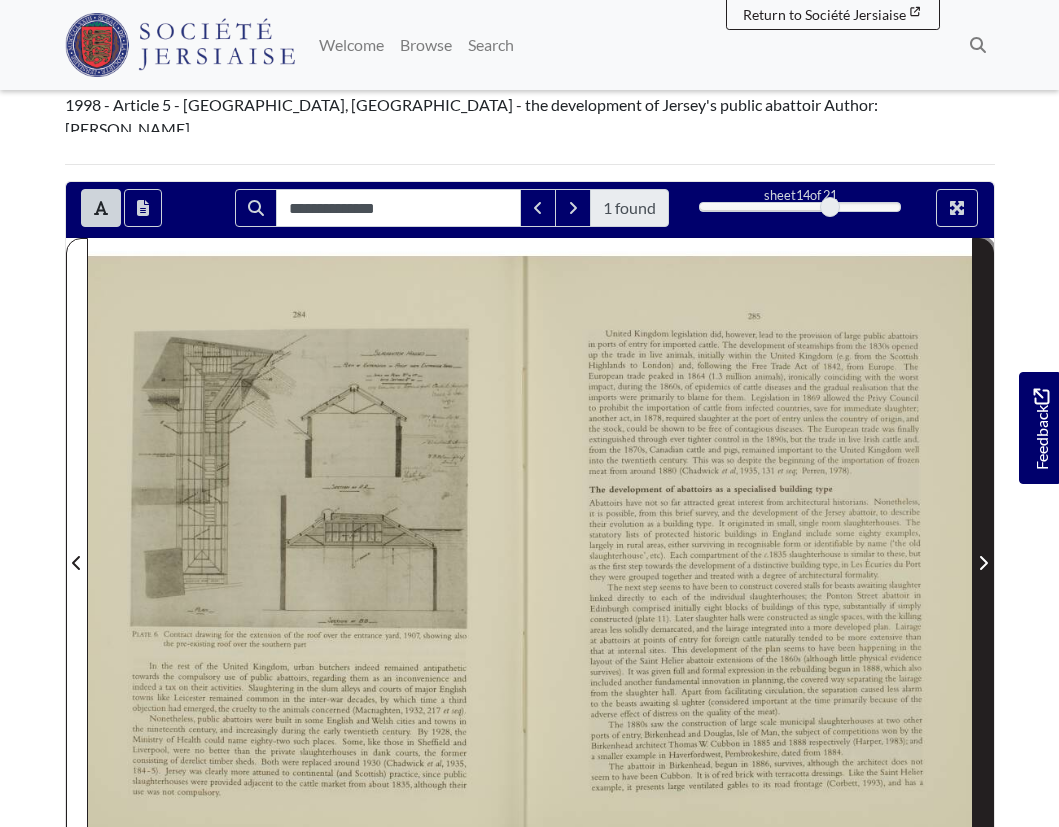 click 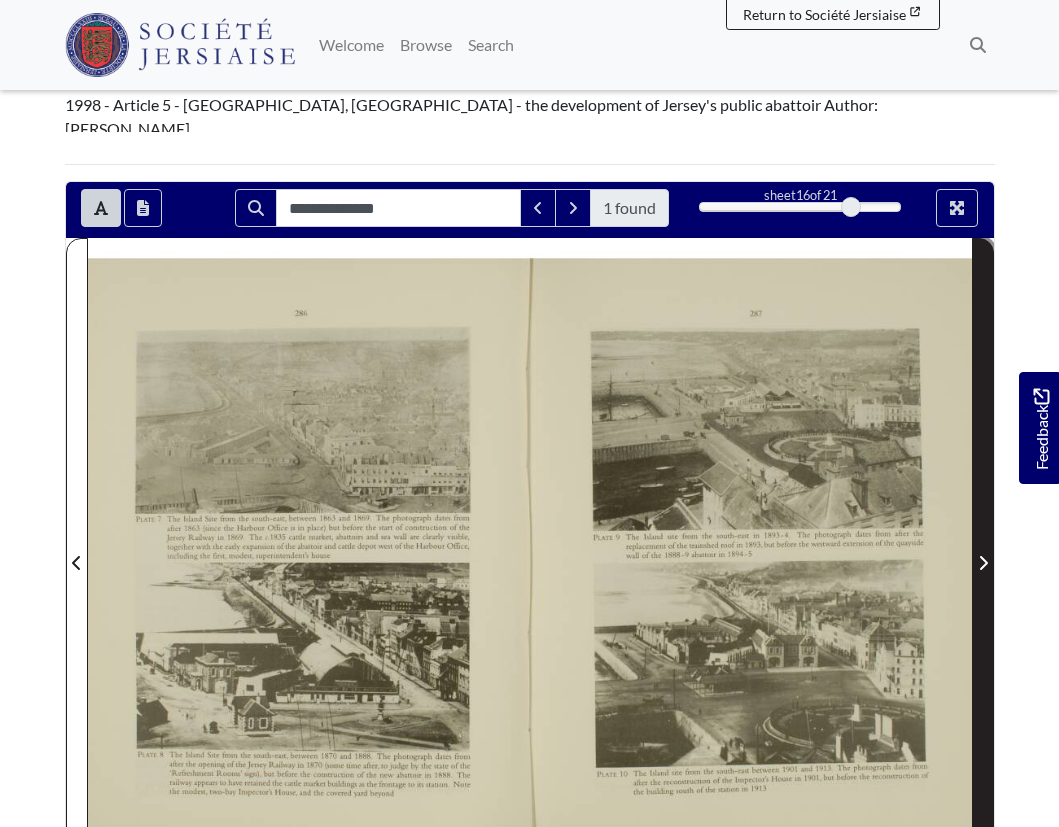 click 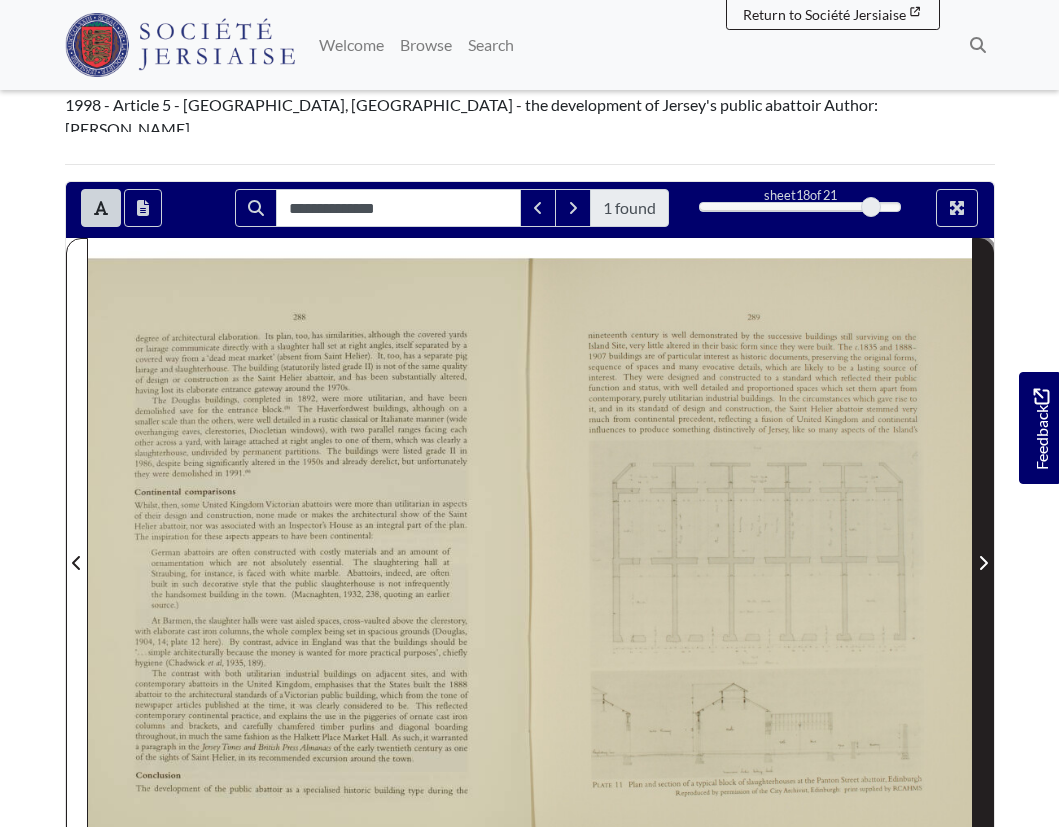 click 